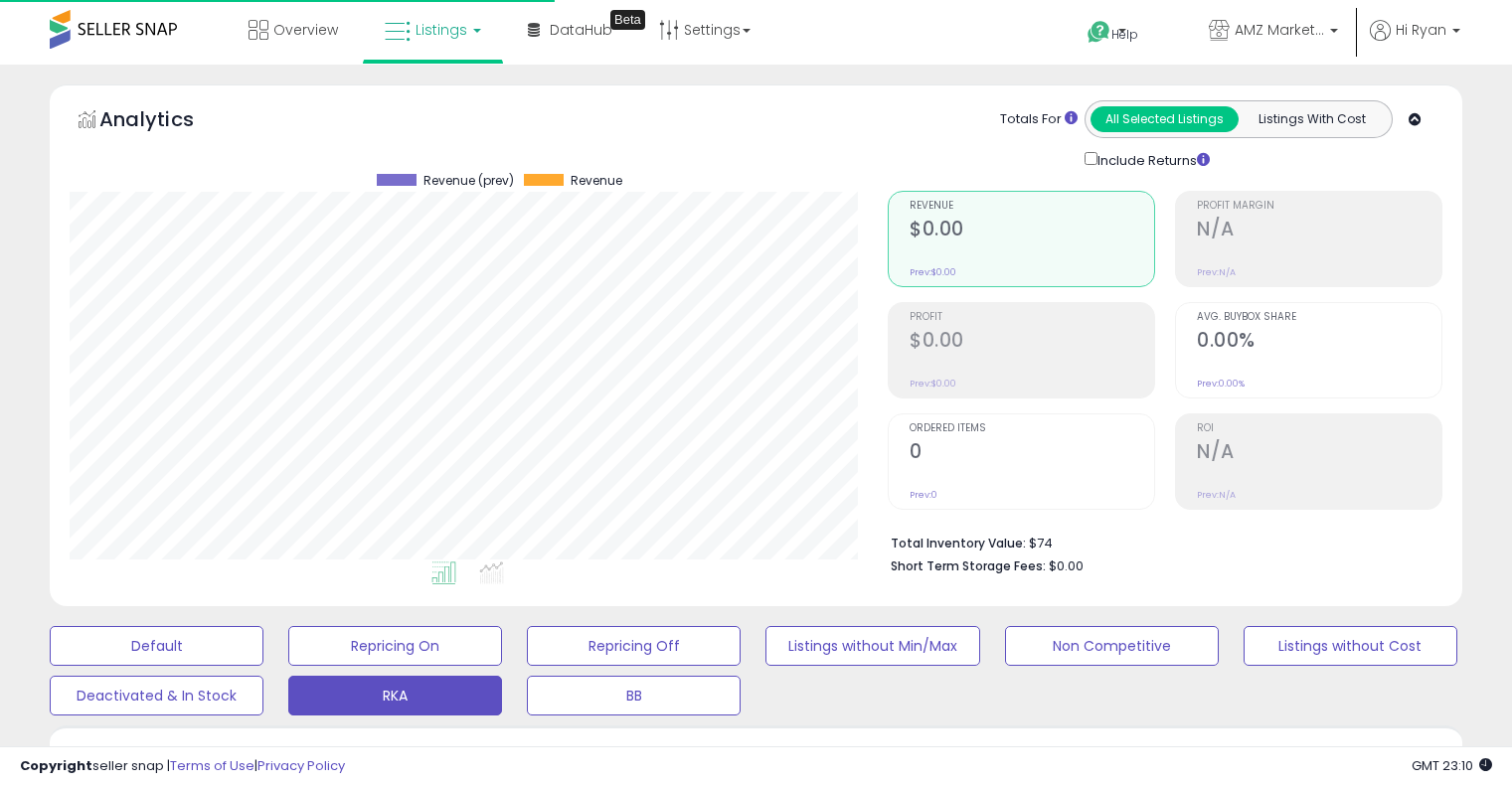 scroll, scrollTop: 639, scrollLeft: 0, axis: vertical 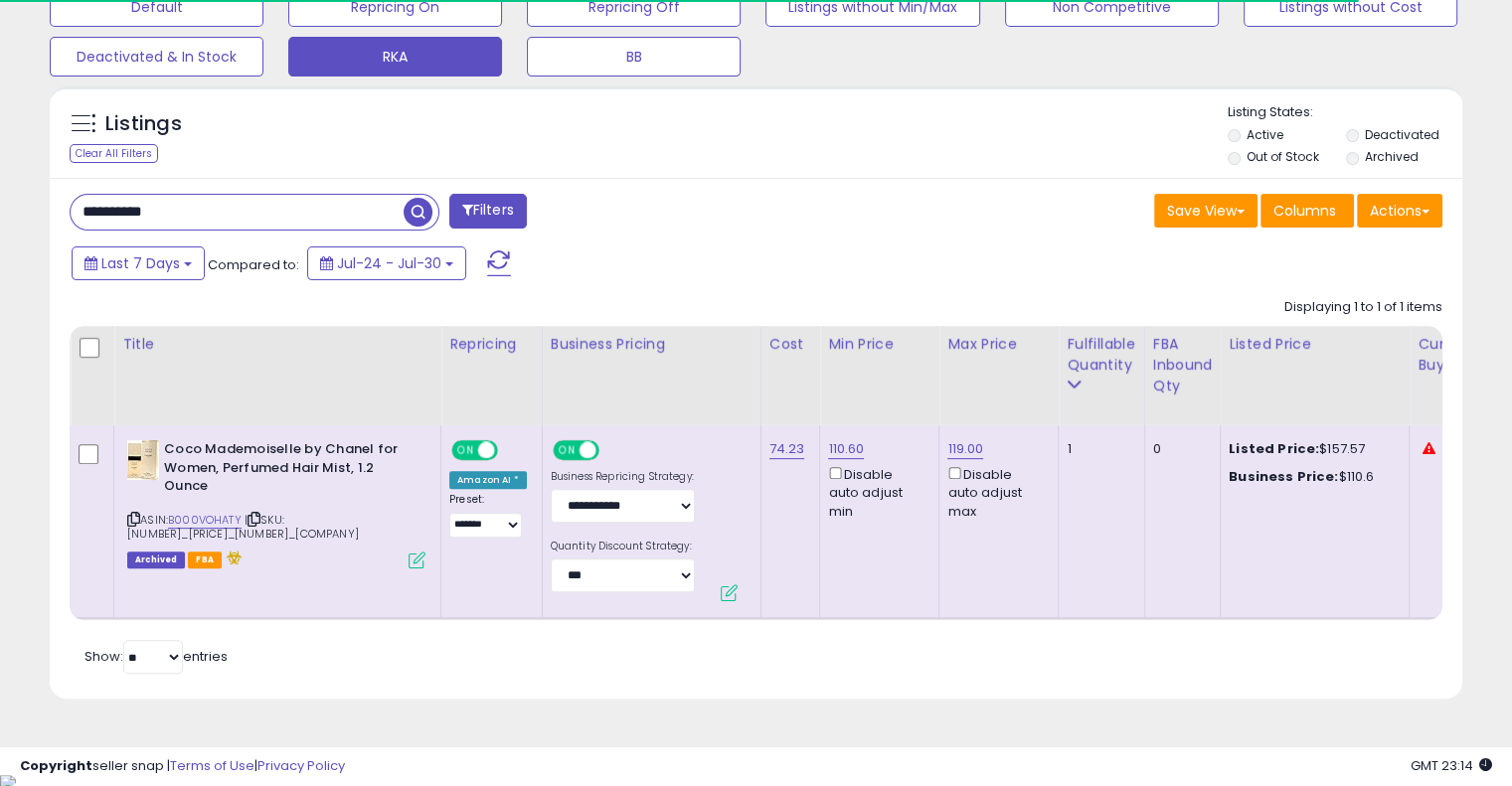 drag, startPoint x: 302, startPoint y: 220, endPoint x: 82, endPoint y: 216, distance: 220.03636 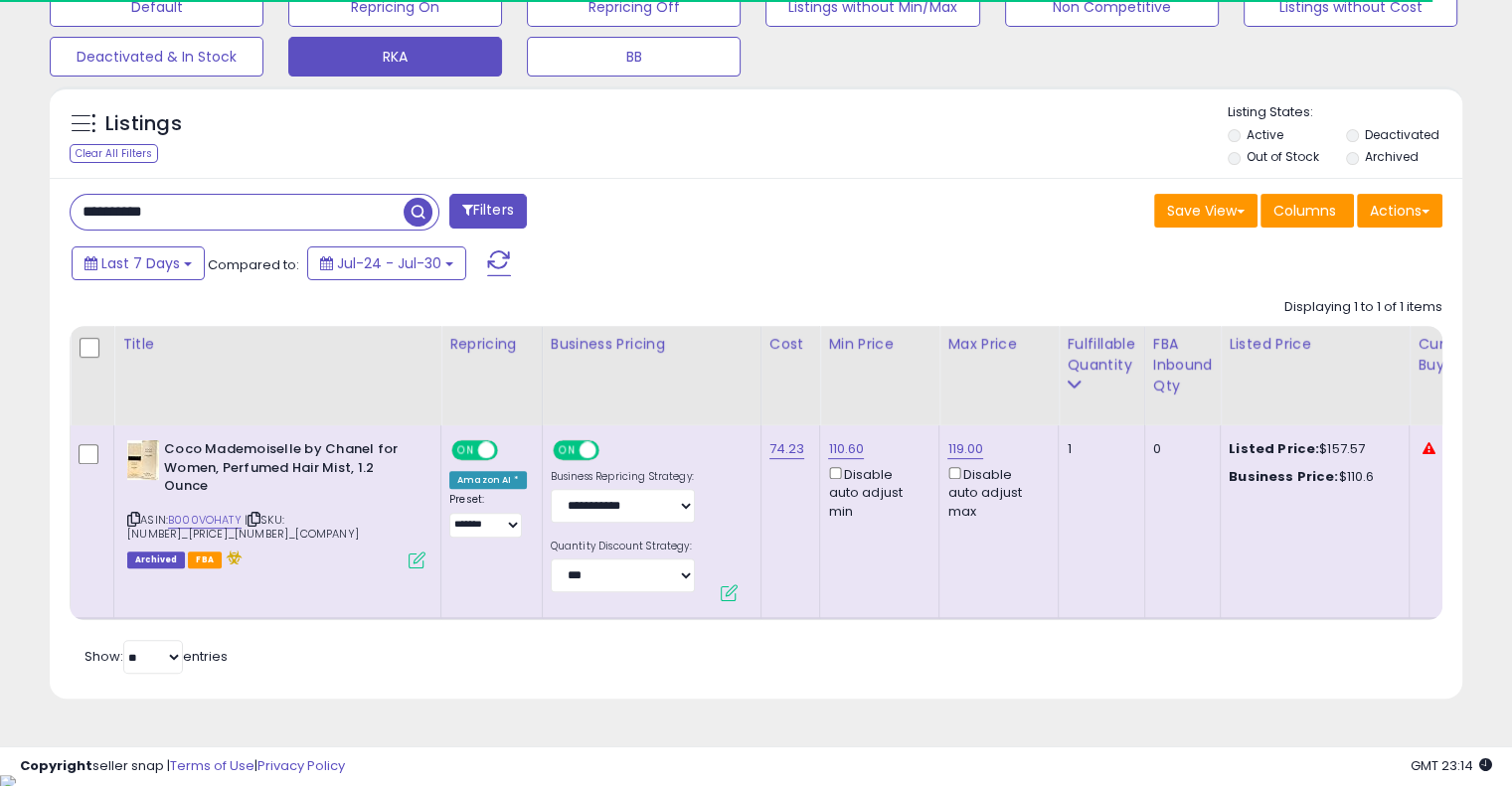 paste 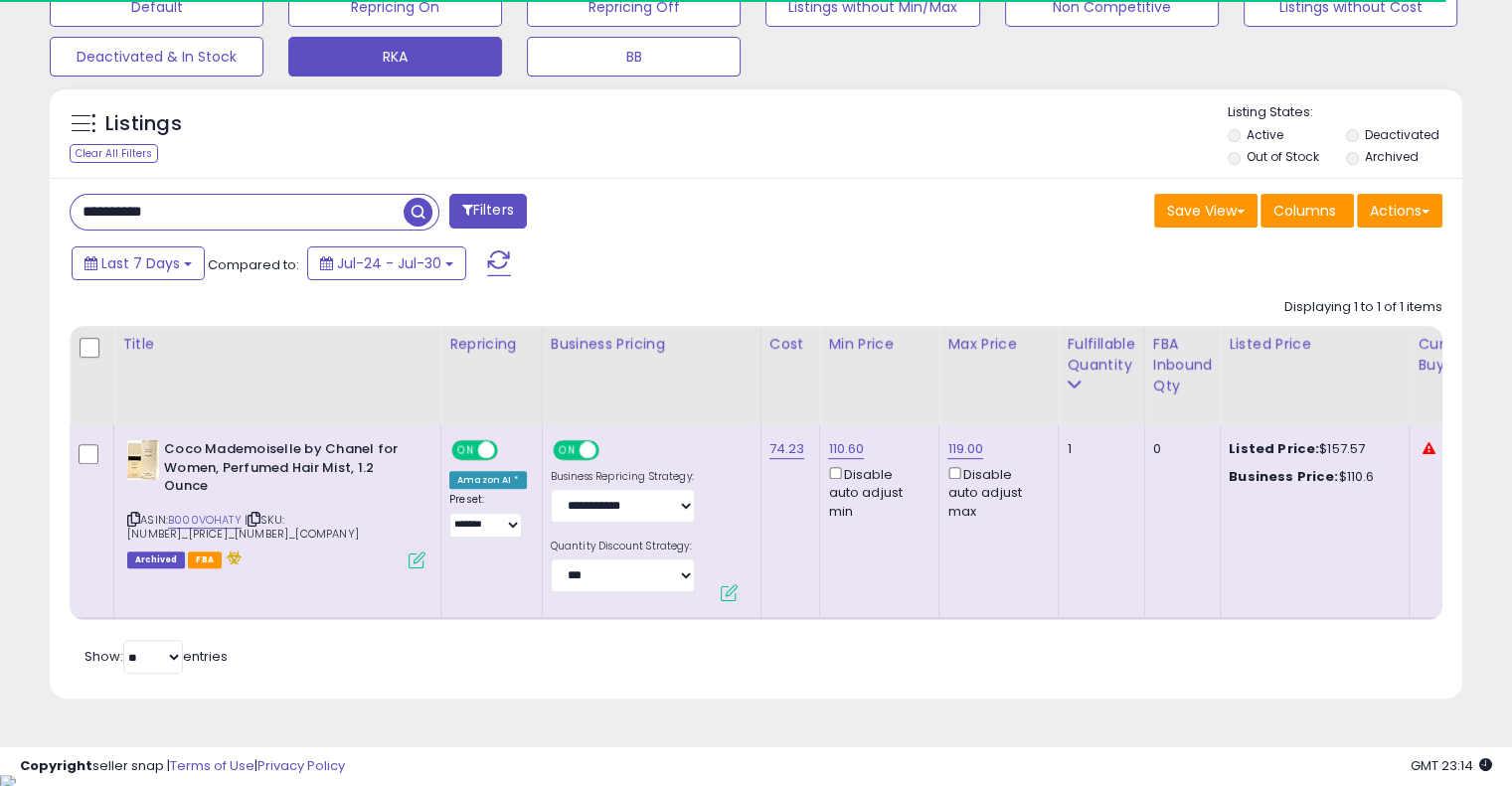 type on "**********" 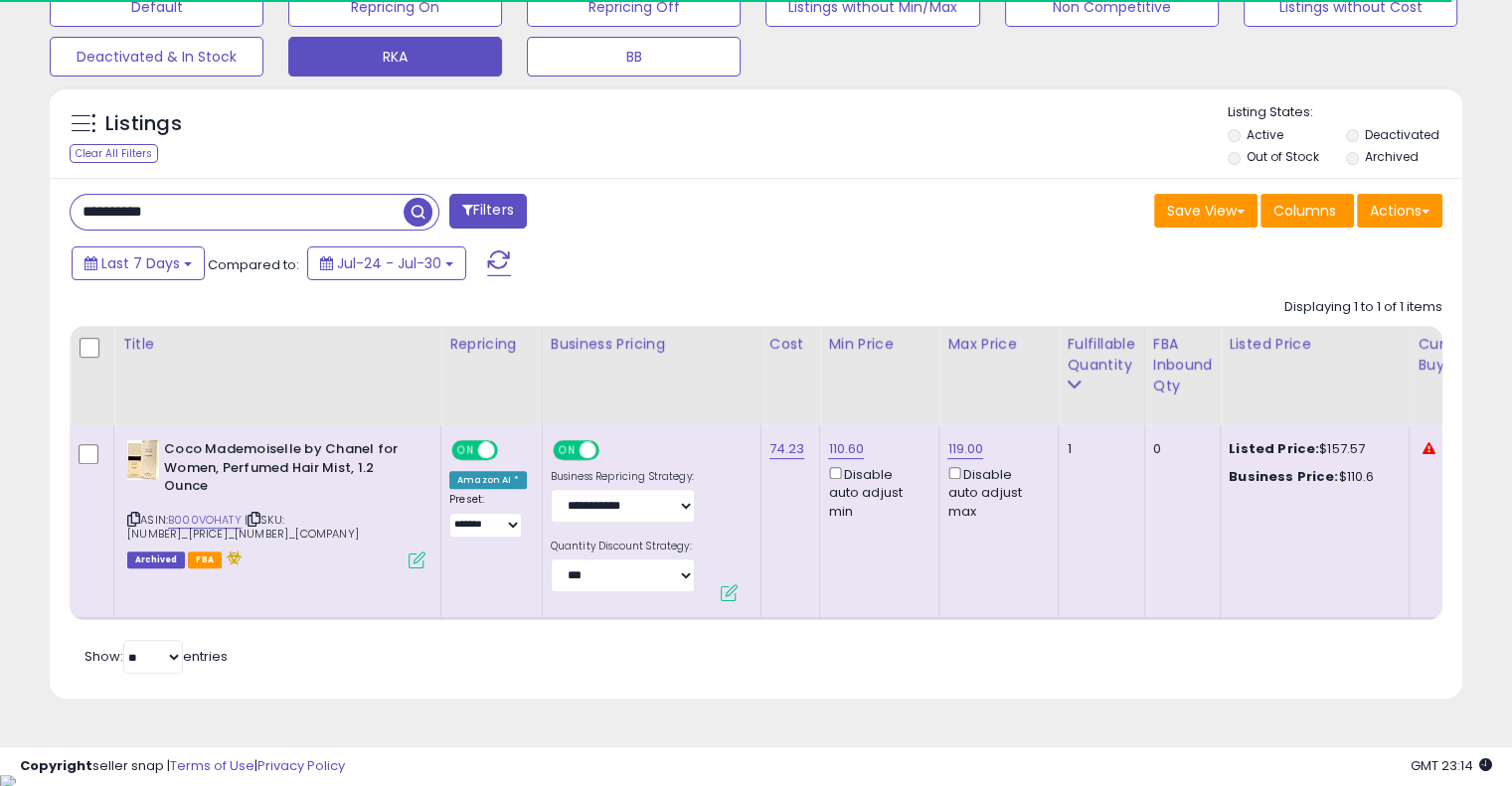 click at bounding box center [418, 212] 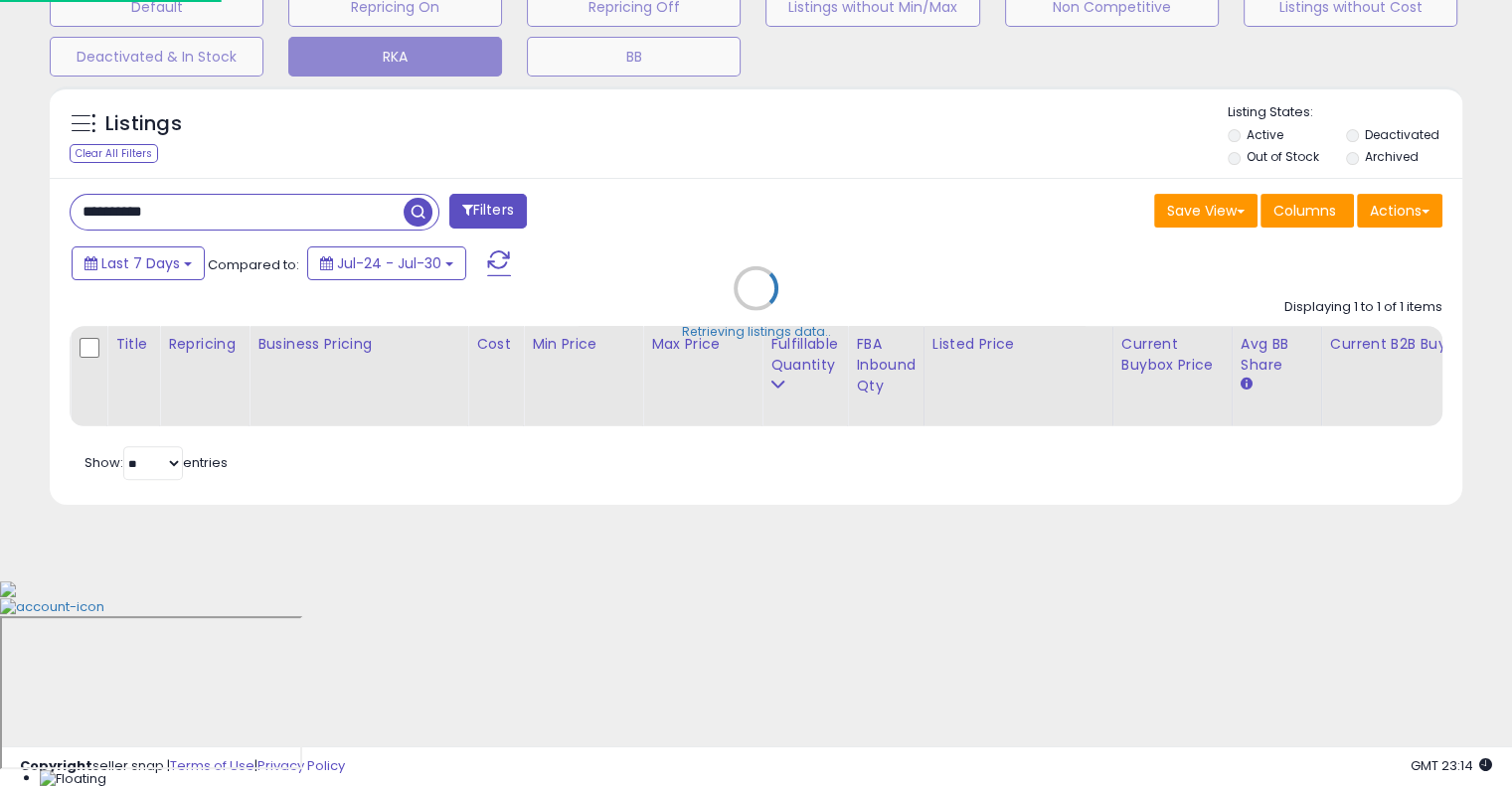 scroll, scrollTop: 993270, scrollLeft: 993256, axis: both 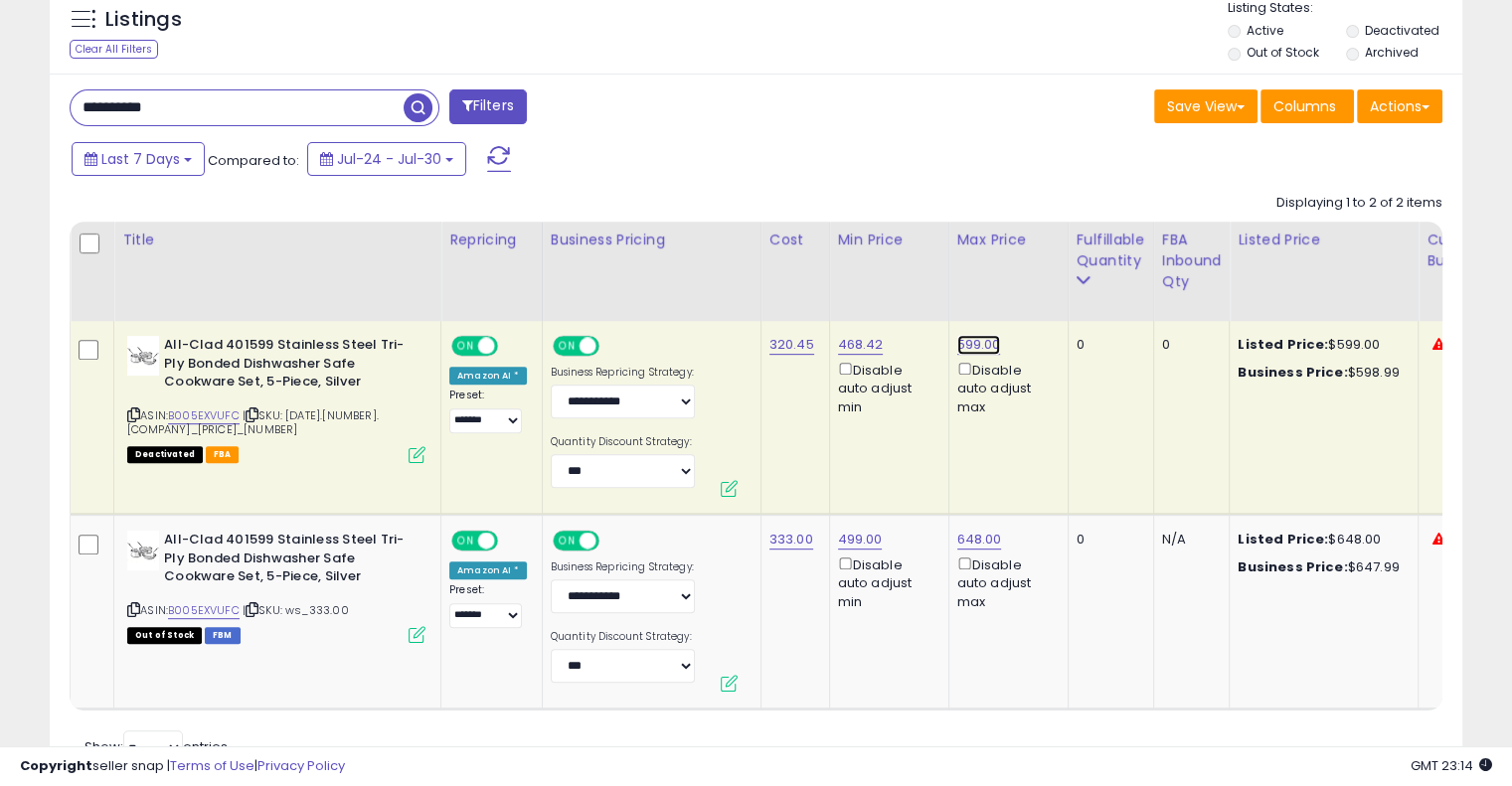 click on "599.00" at bounding box center [979, 345] 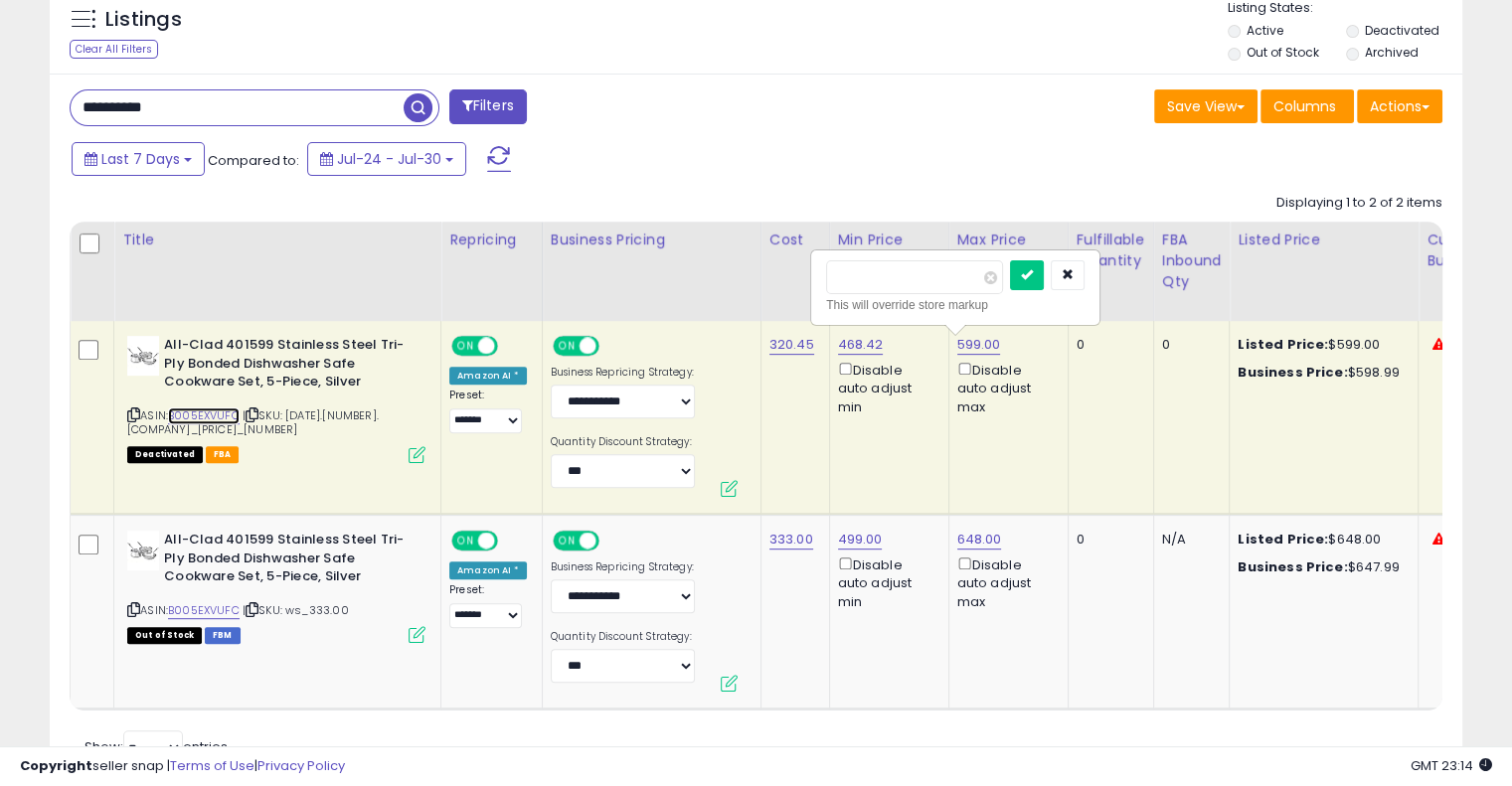 click on "B005EXVUFC" at bounding box center [204, 415] 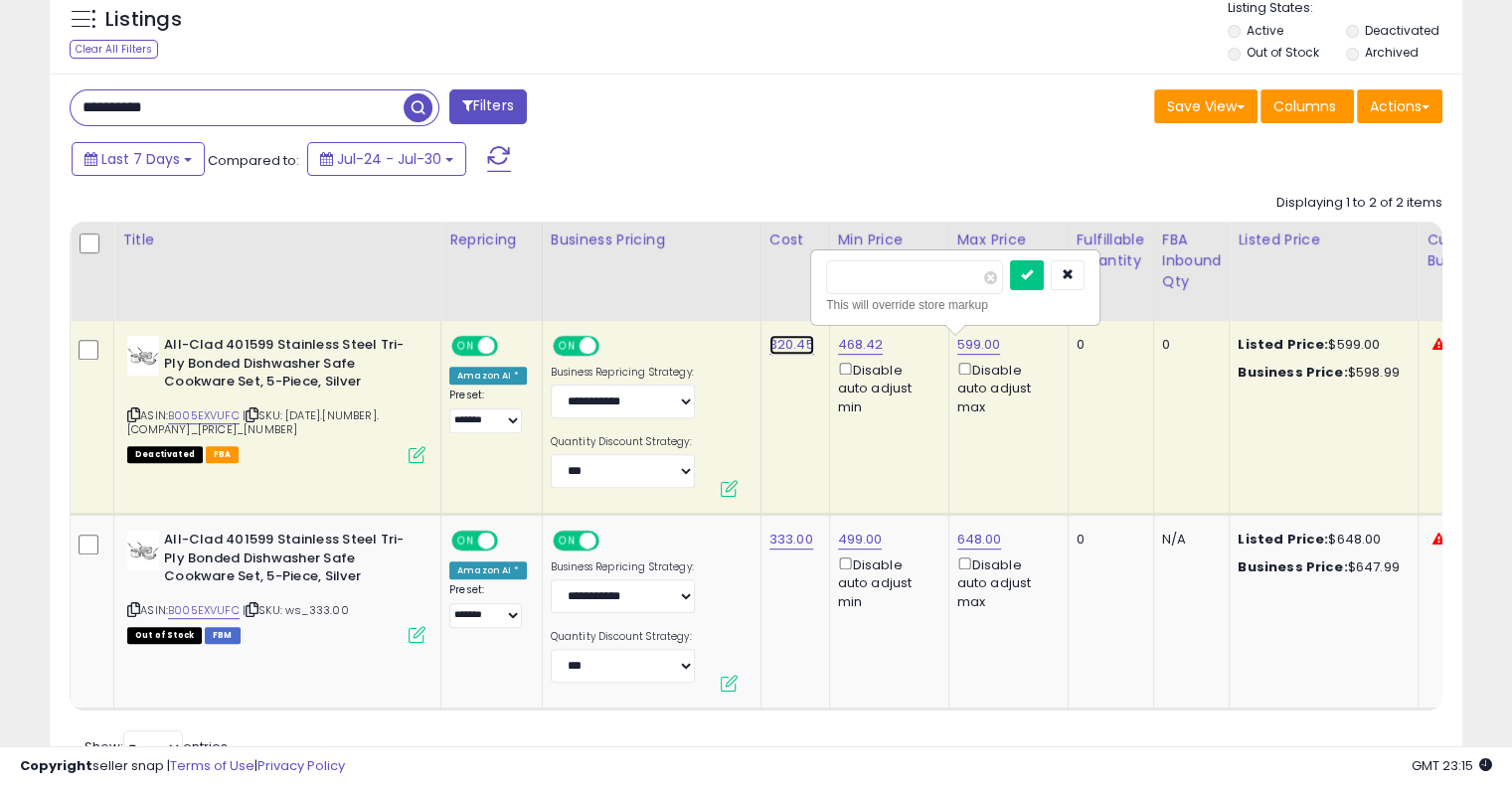 click on "320.45" at bounding box center [791, 345] 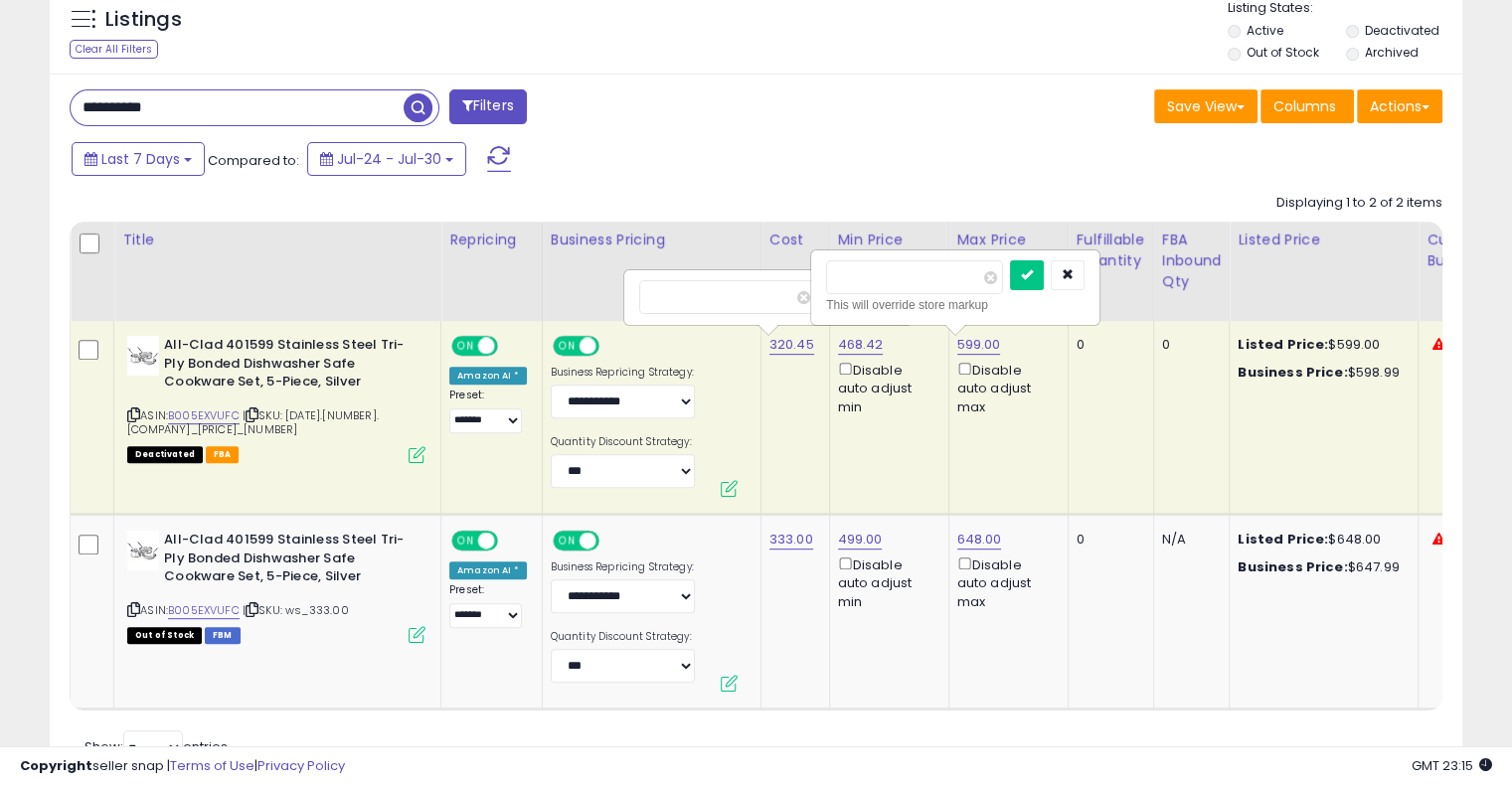 drag, startPoint x: 722, startPoint y: 294, endPoint x: 632, endPoint y: 290, distance: 90.088845 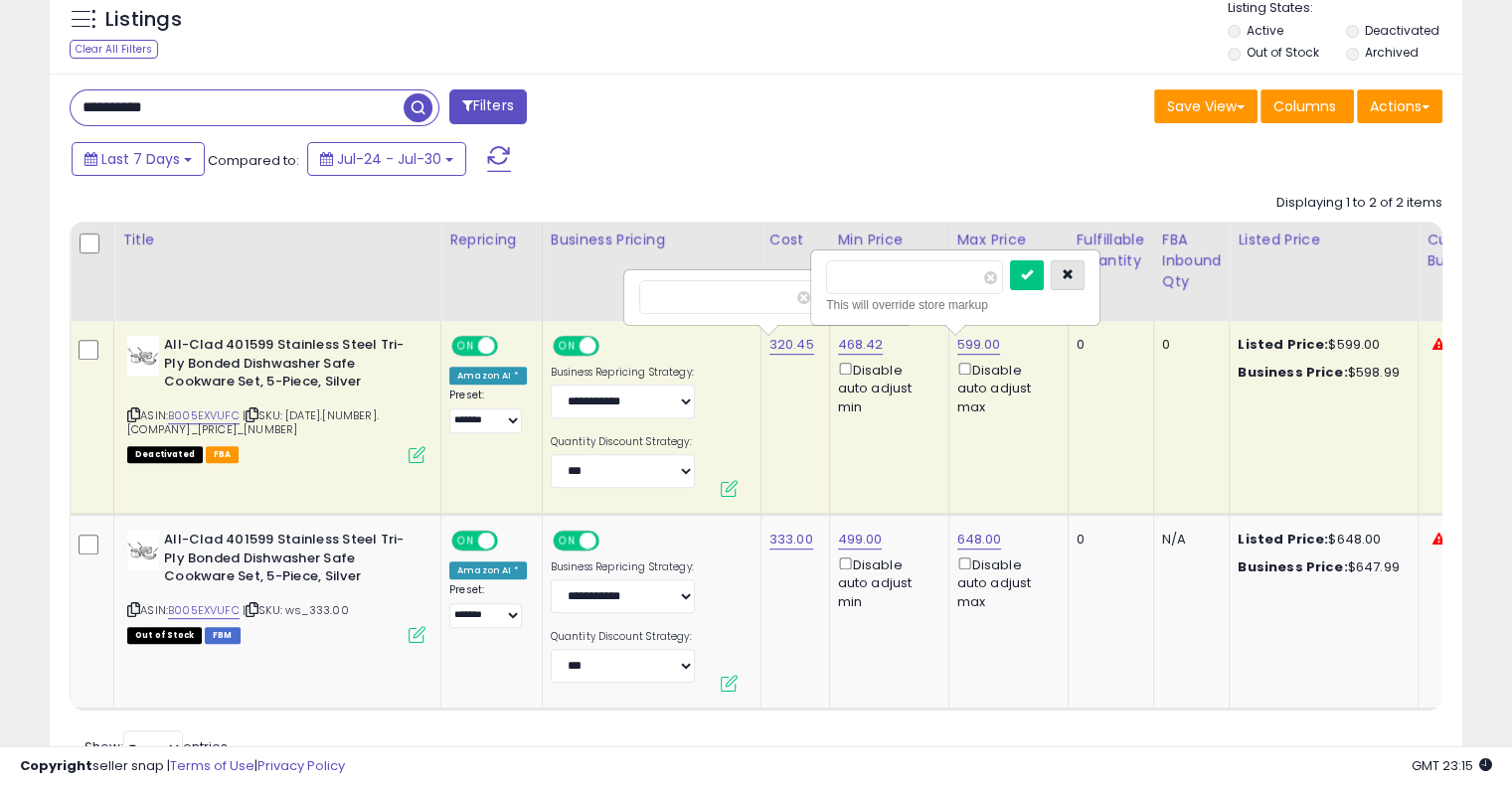 type on "***" 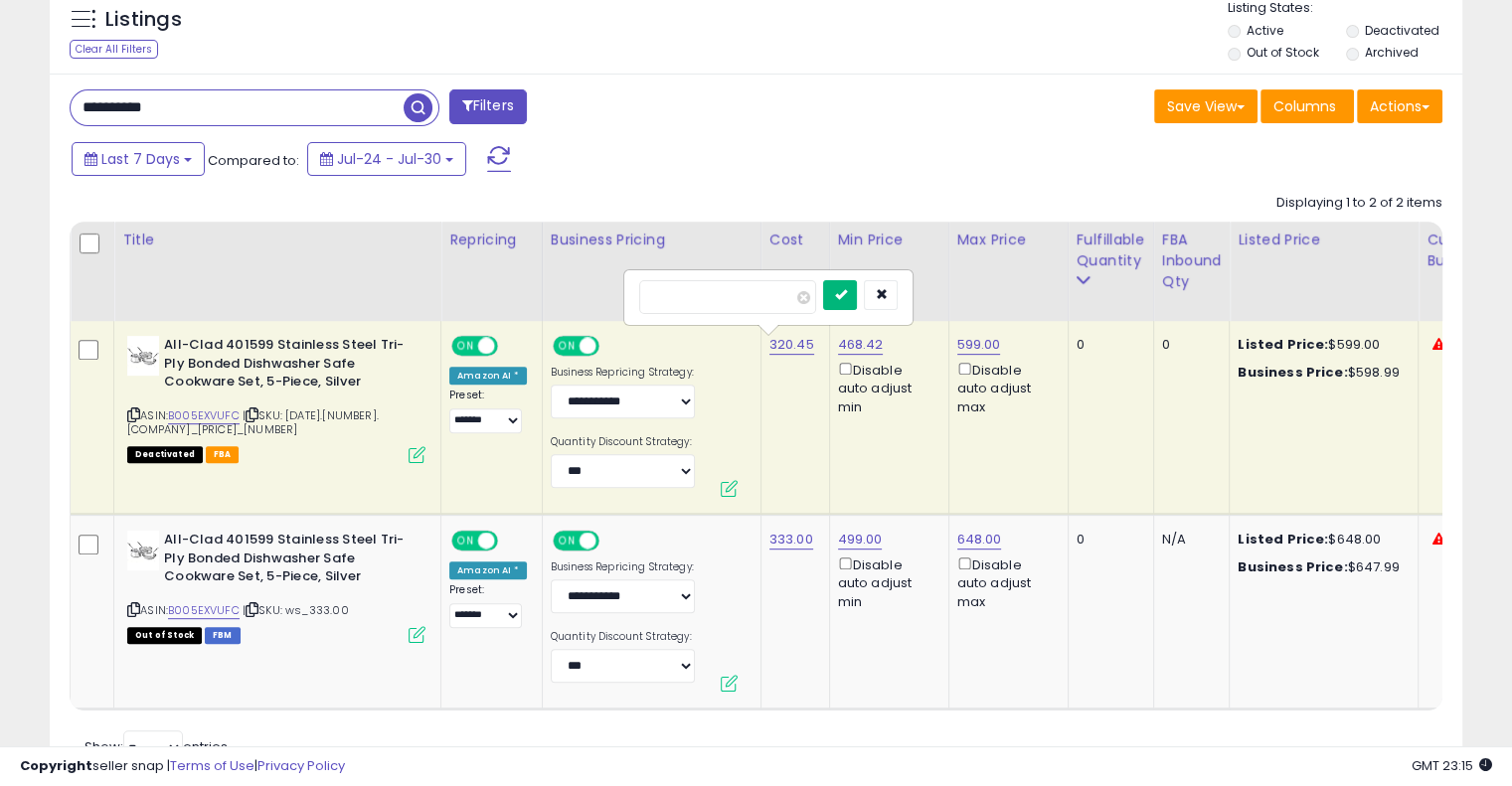 click at bounding box center (840, 294) 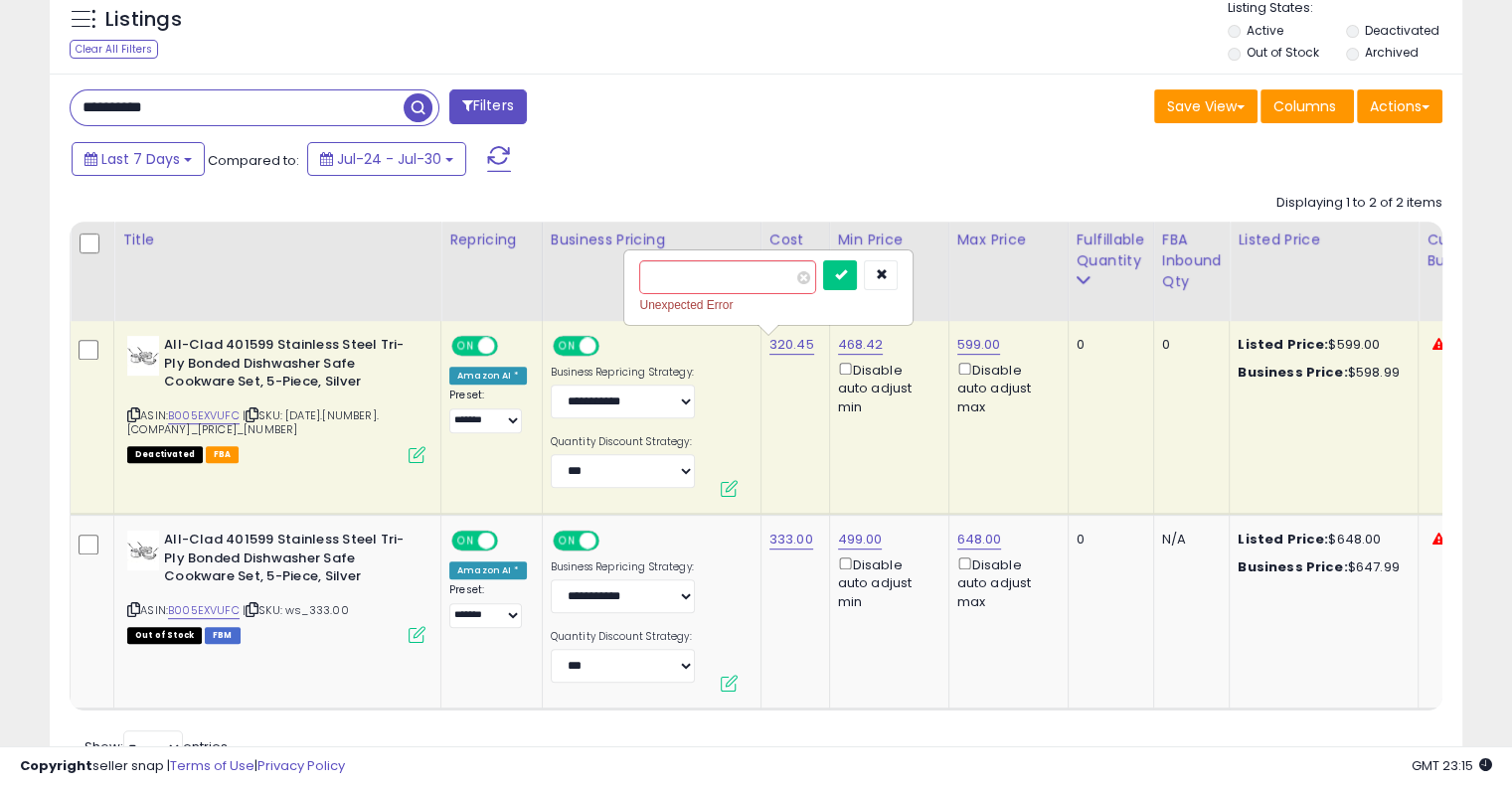 click at bounding box center (417, 454) 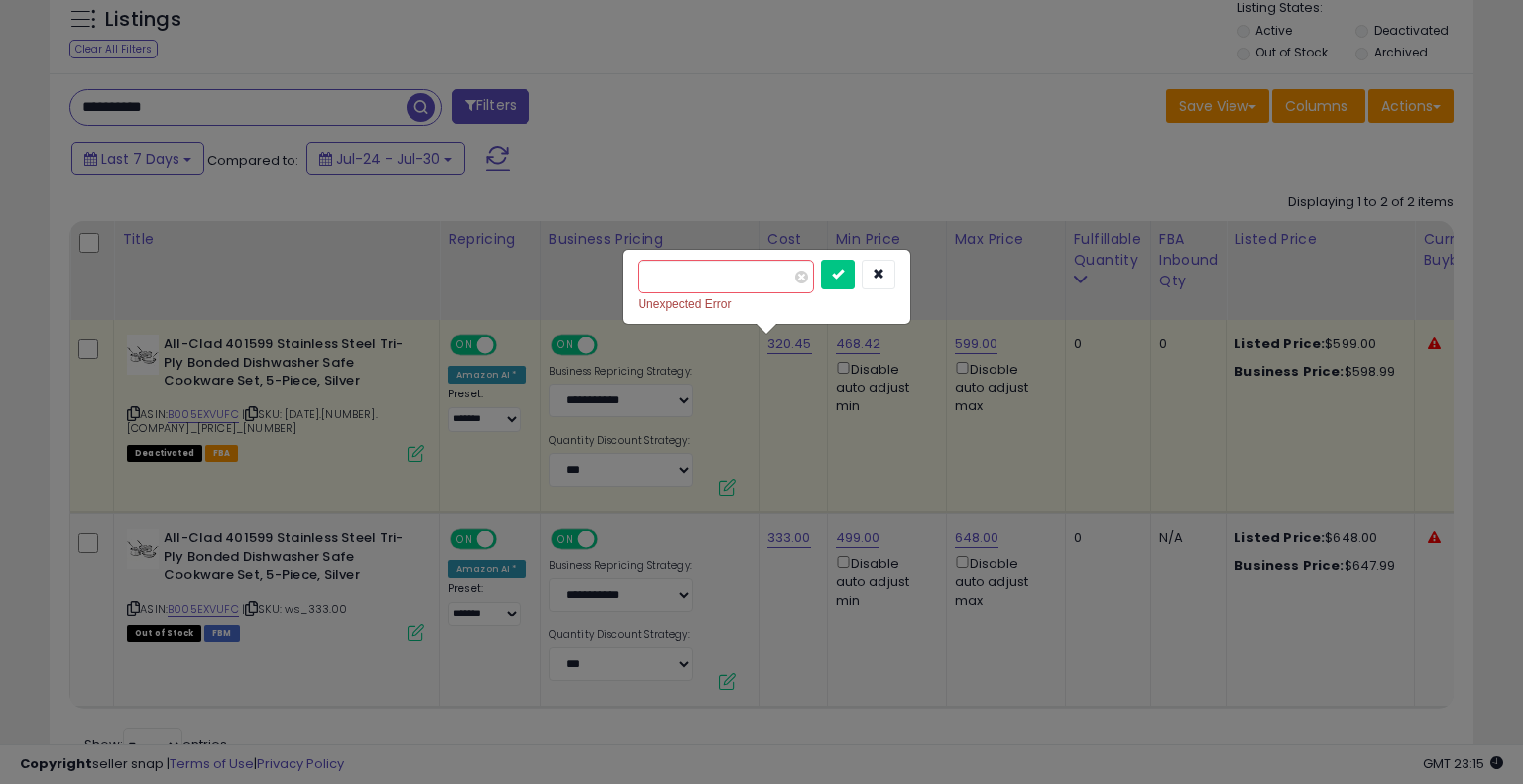 scroll, scrollTop: 990743, scrollLeft: 990712, axis: both 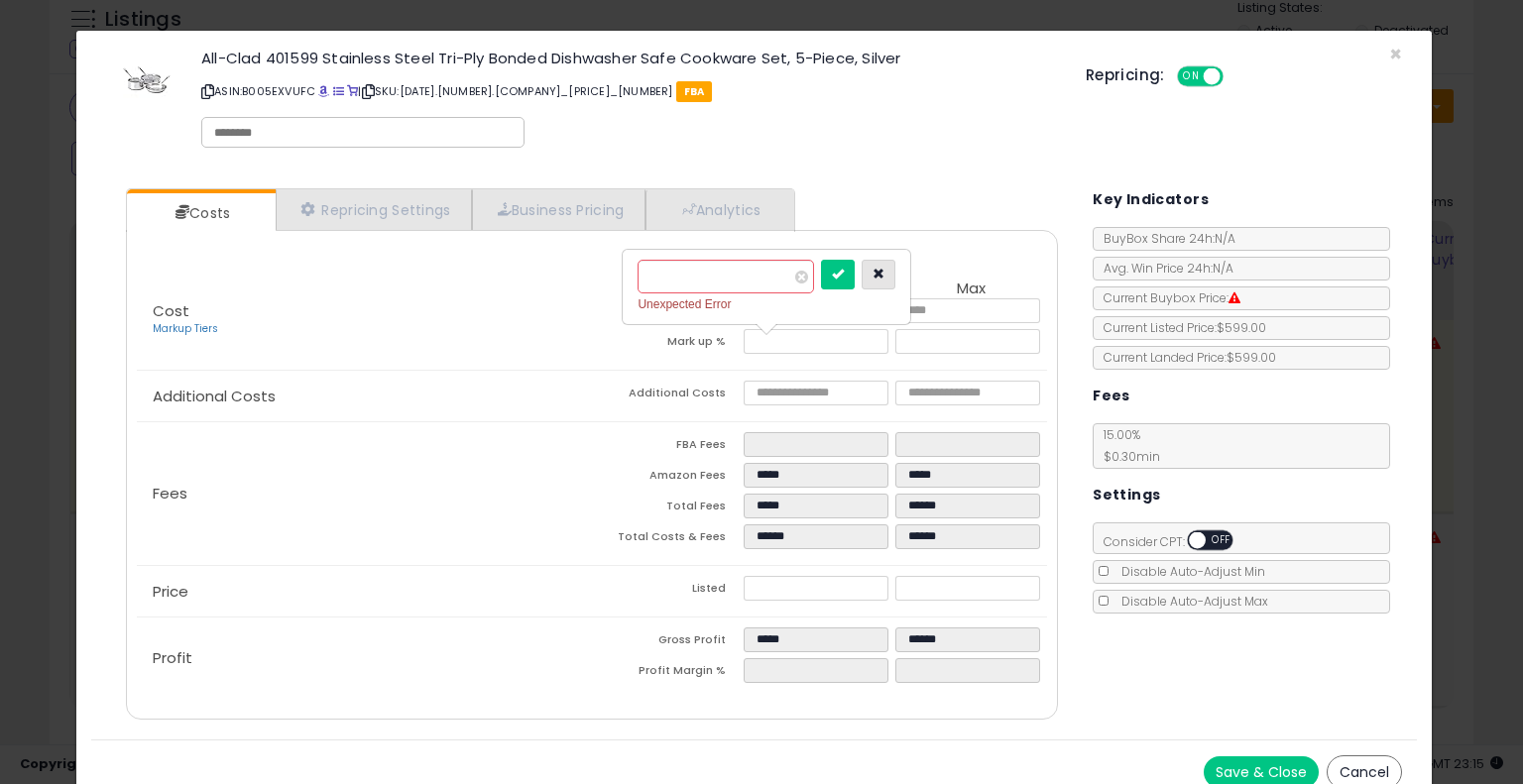 click at bounding box center (879, 274) 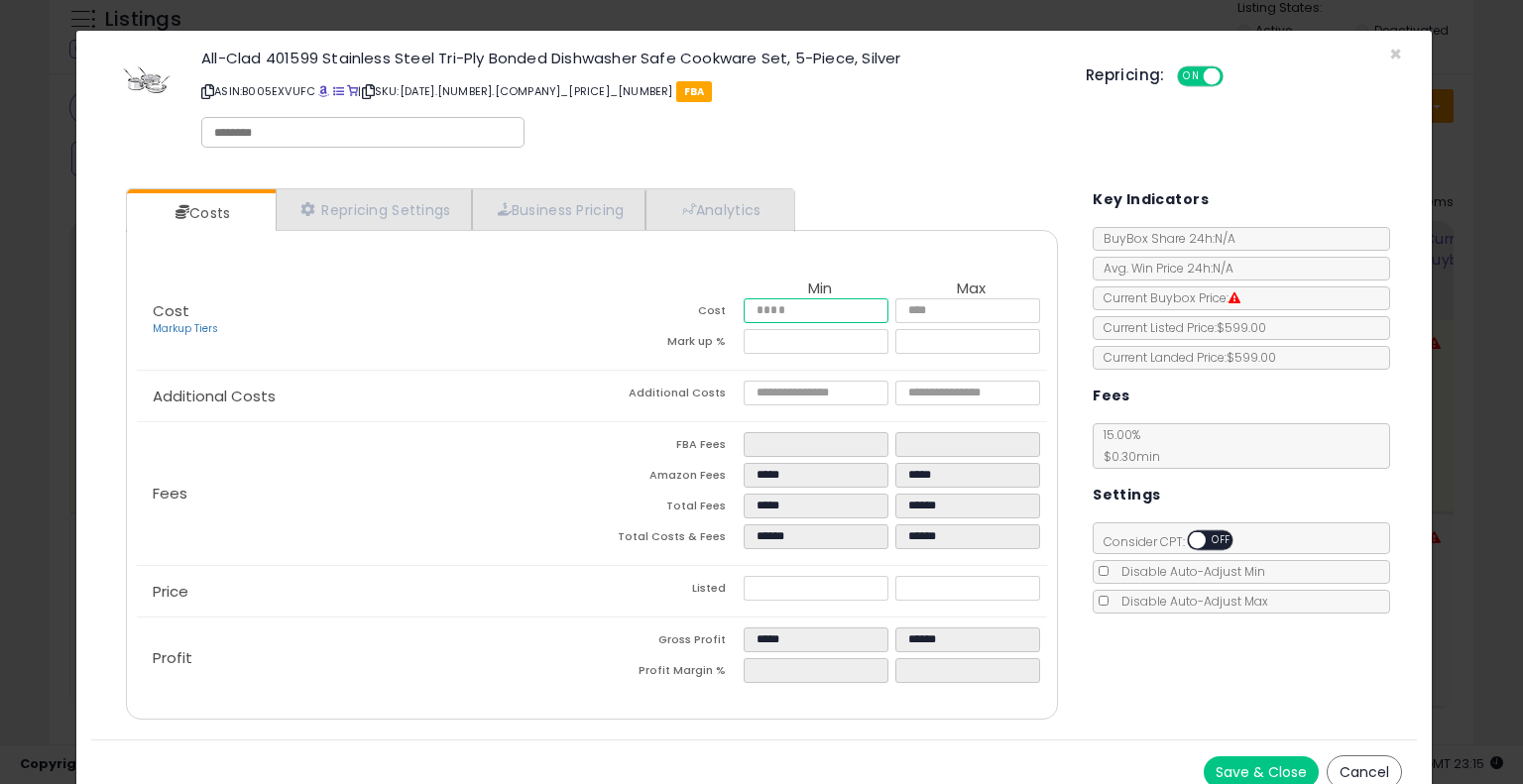 drag, startPoint x: 813, startPoint y: 310, endPoint x: 722, endPoint y: 310, distance: 91 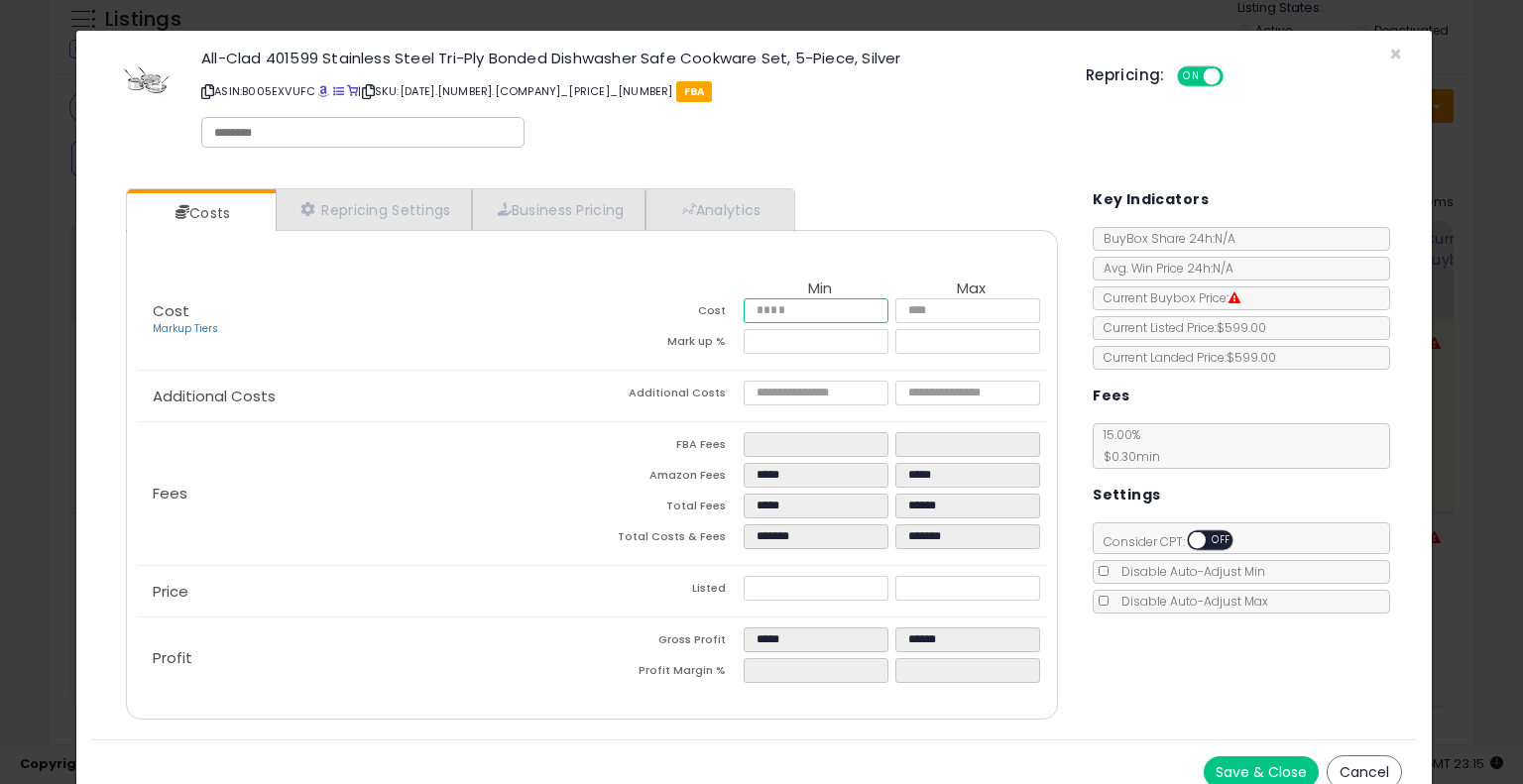 type on "***" 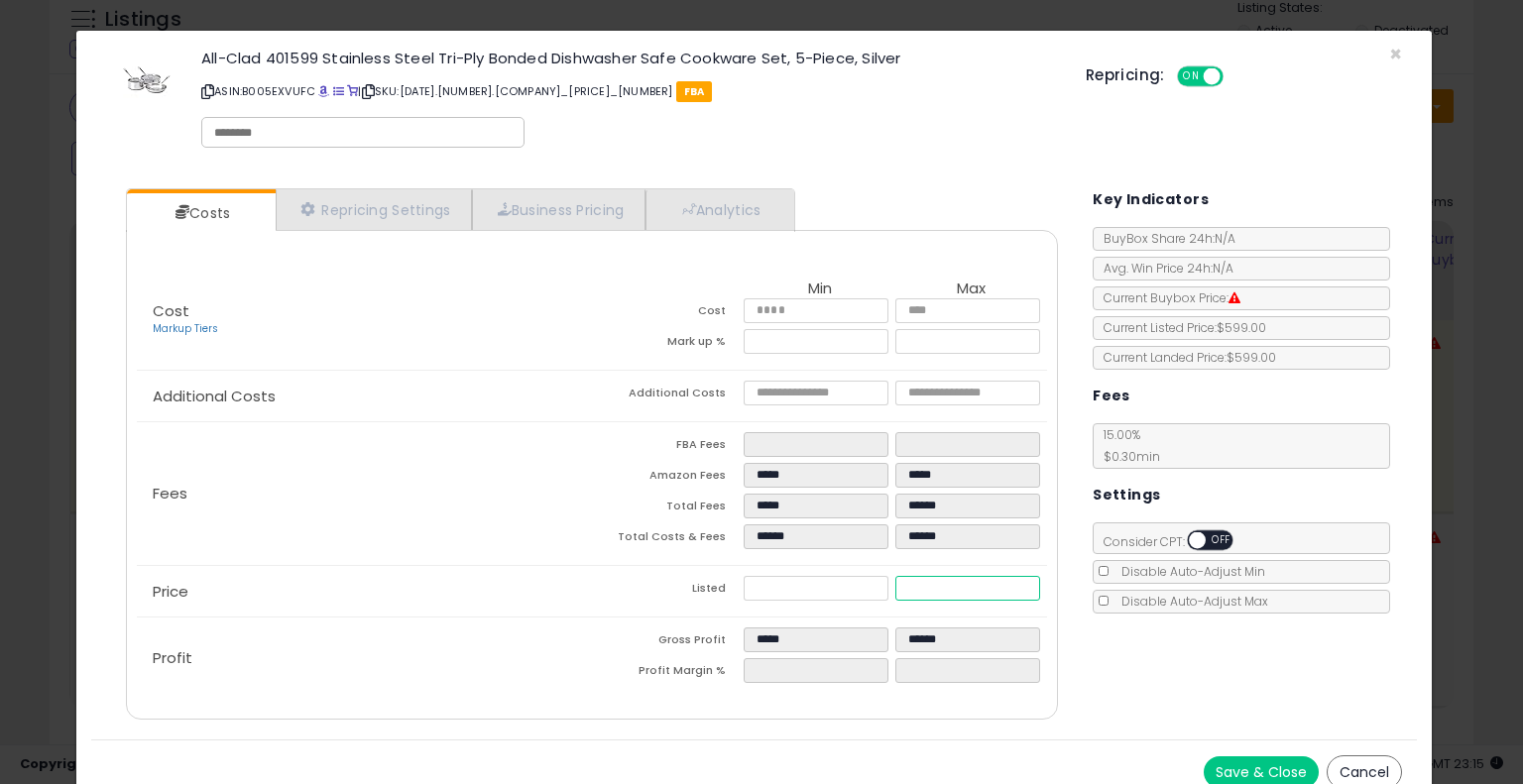 type on "******" 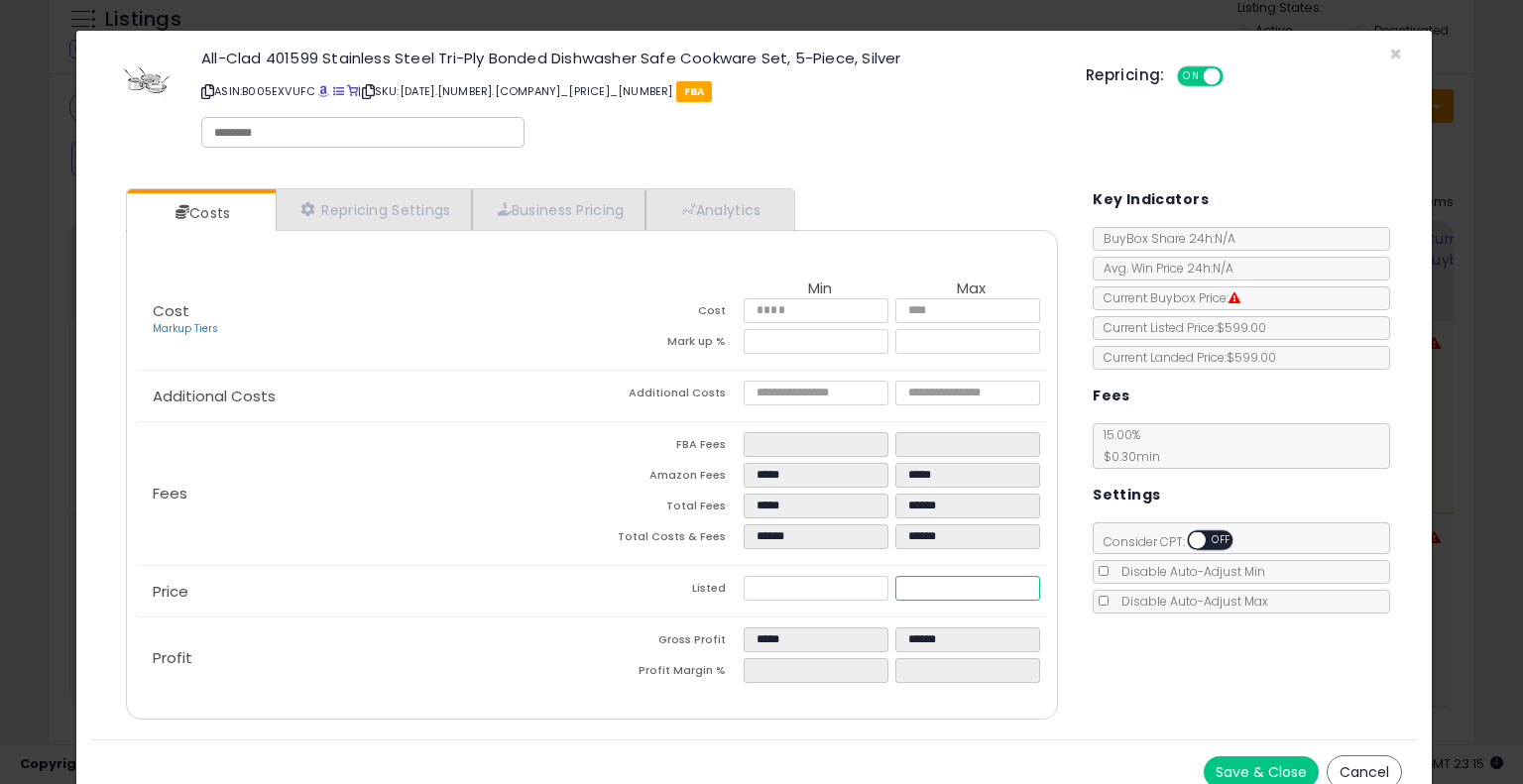 type on "****" 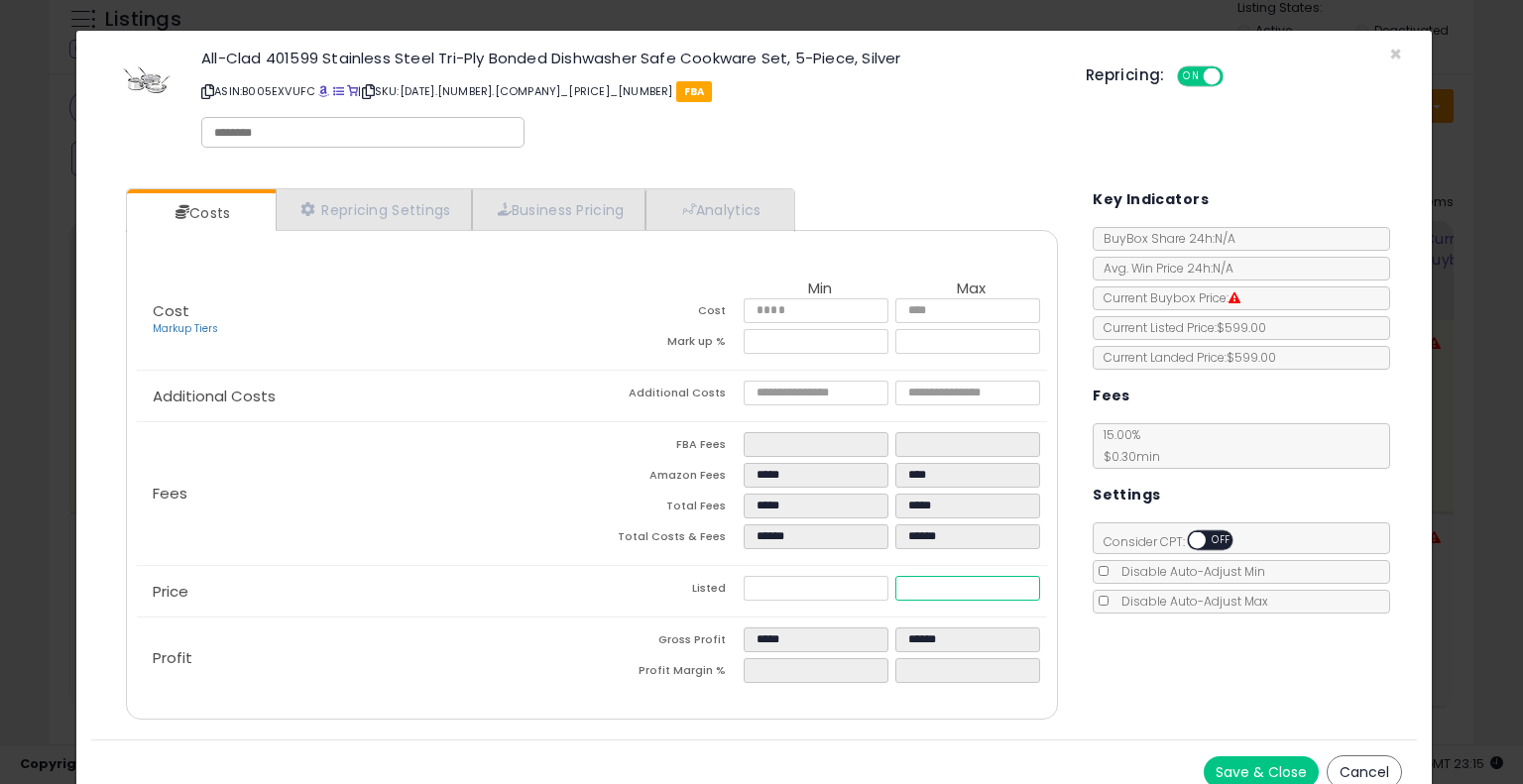 type on "****" 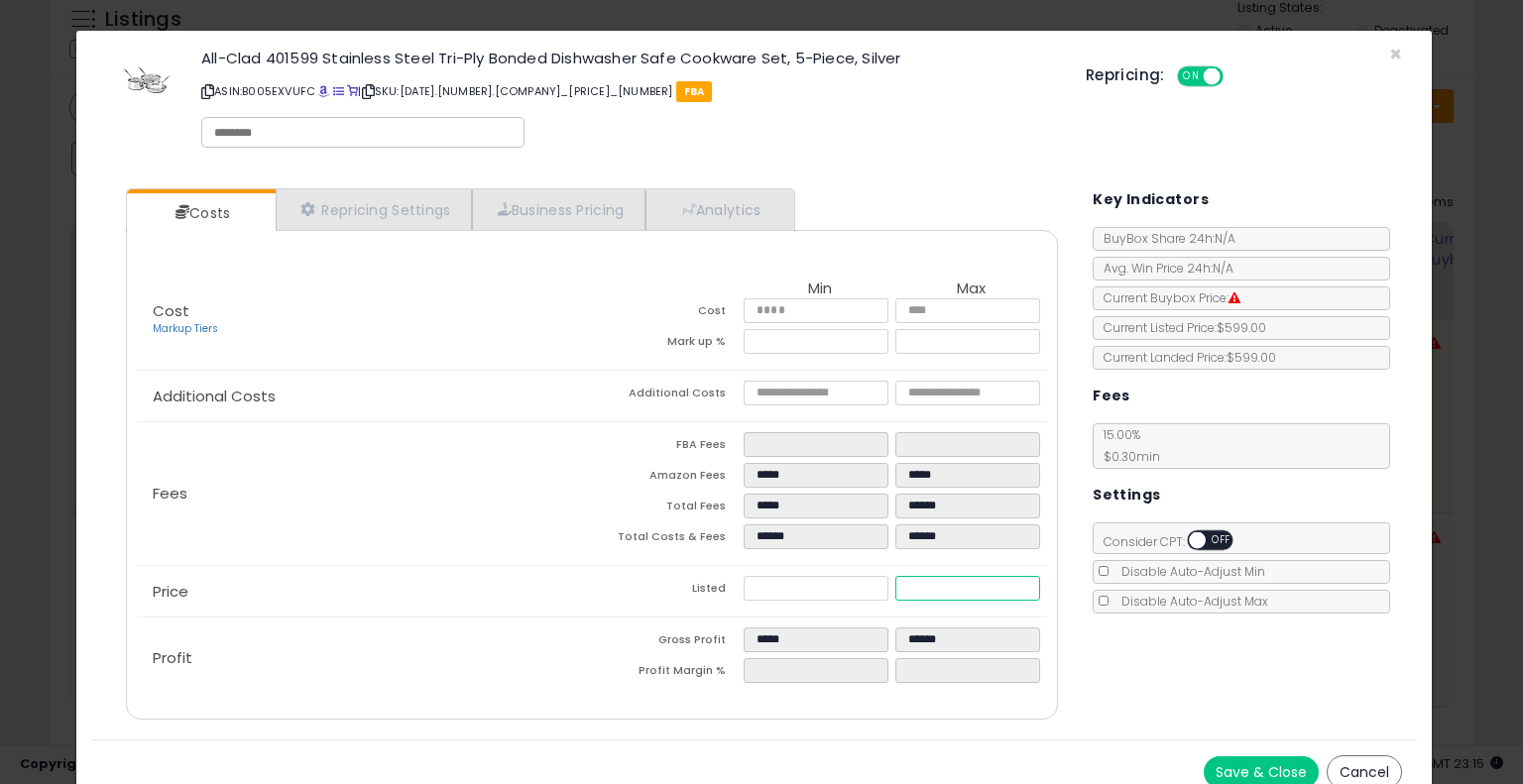 type on "***" 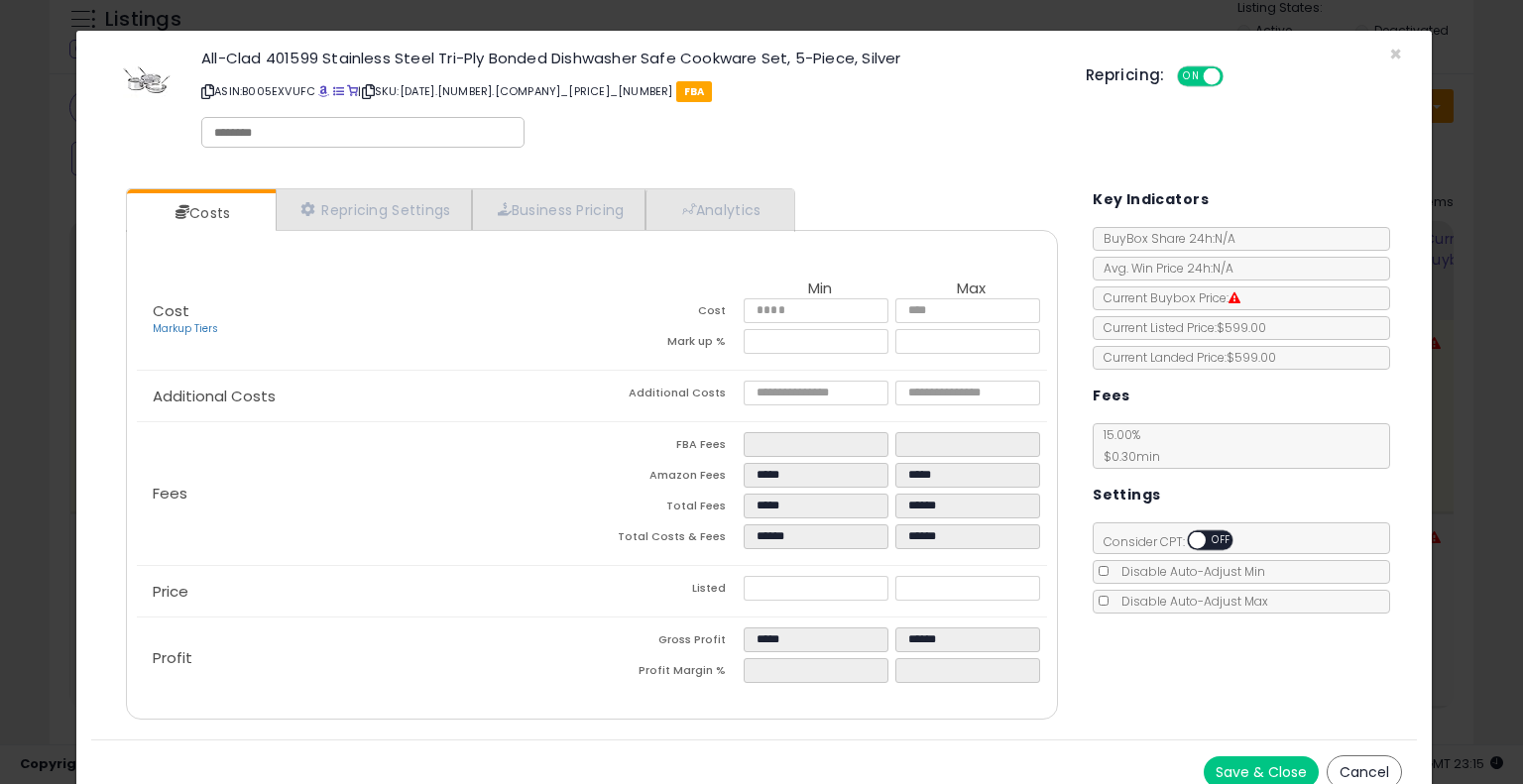 type on "*****" 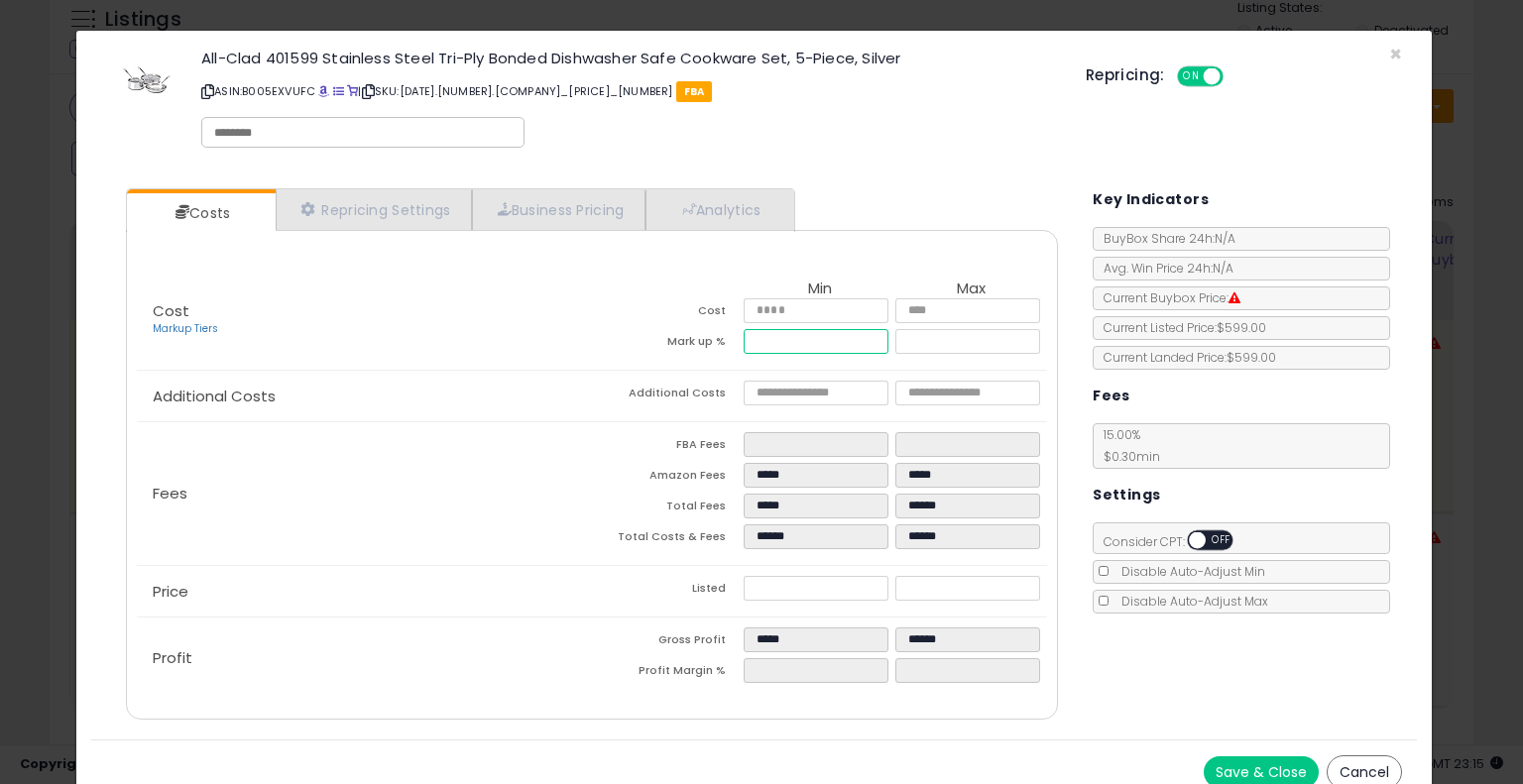 drag, startPoint x: 779, startPoint y: 345, endPoint x: 714, endPoint y: 345, distance: 65 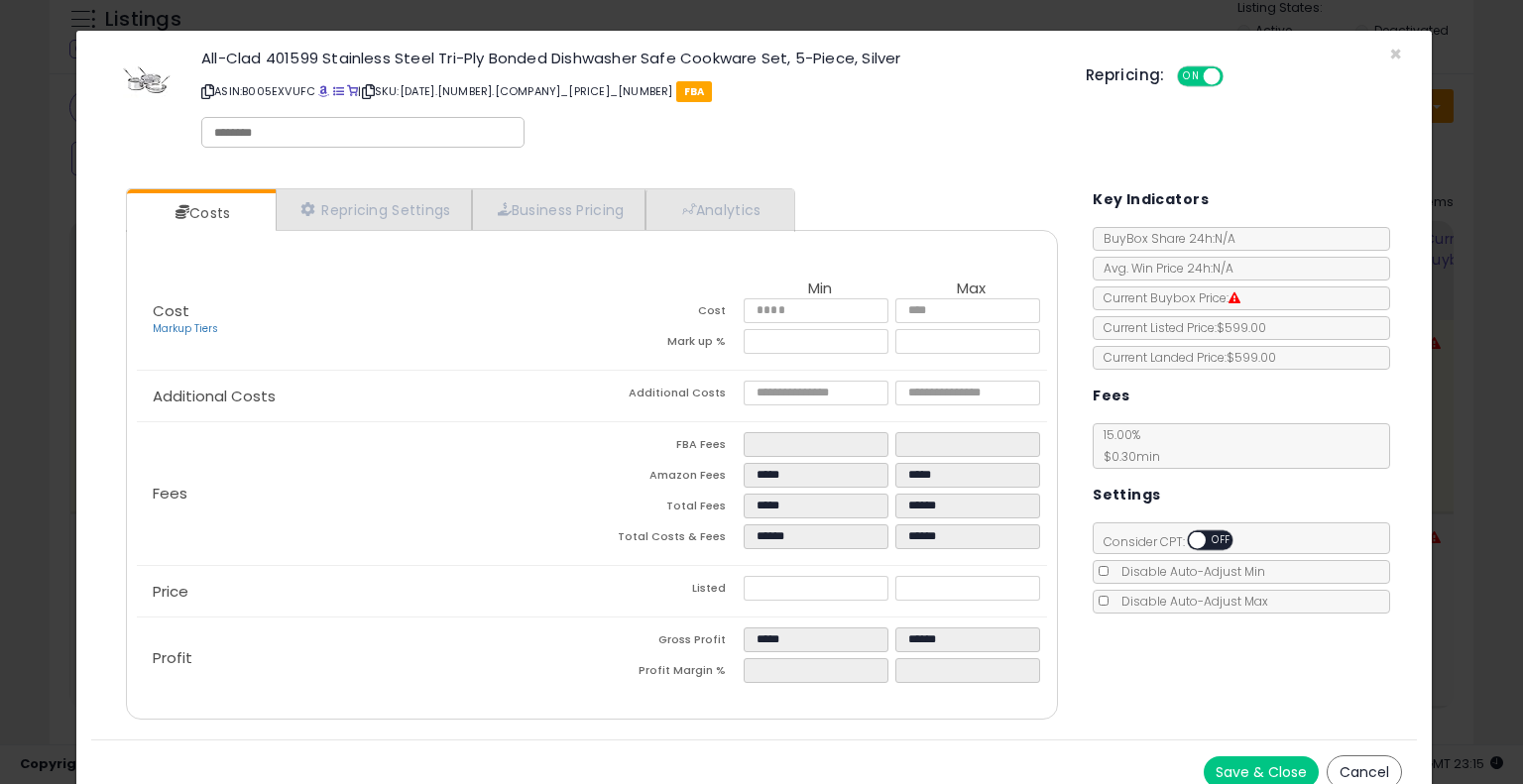 type on "*****" 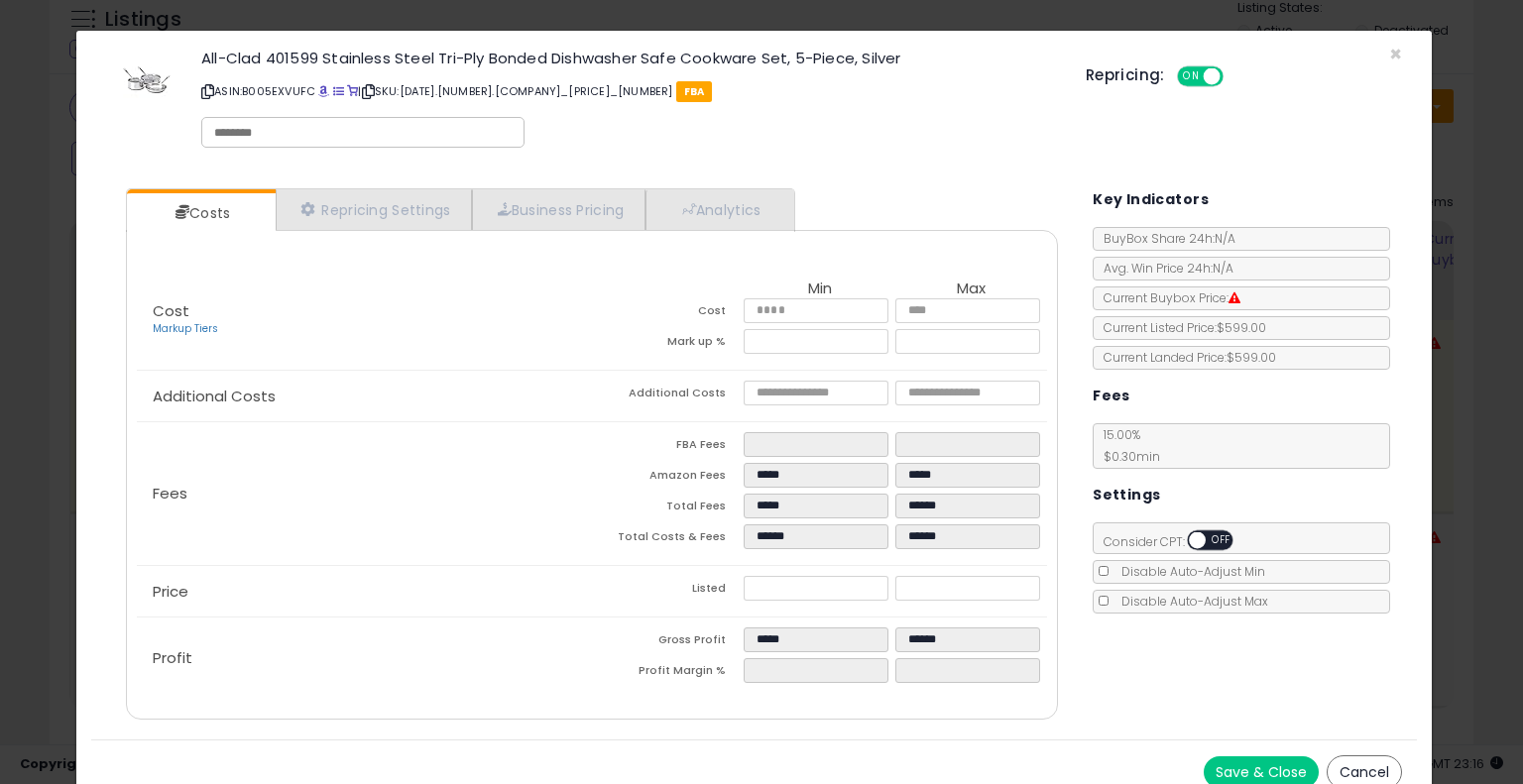 click on "Save & Close" at bounding box center (1261, 772) 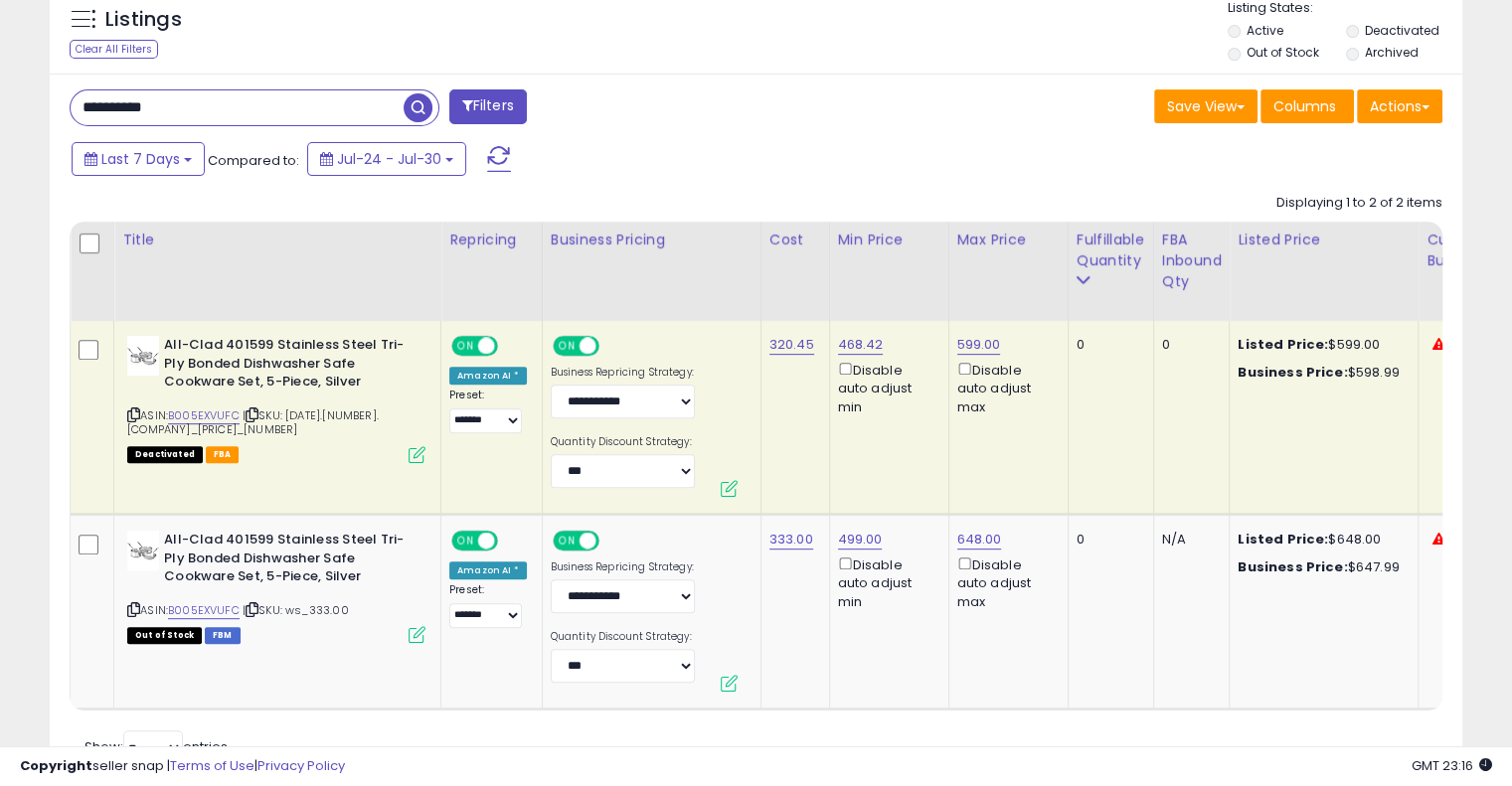 scroll, scrollTop: 406, scrollLeft: 817, axis: both 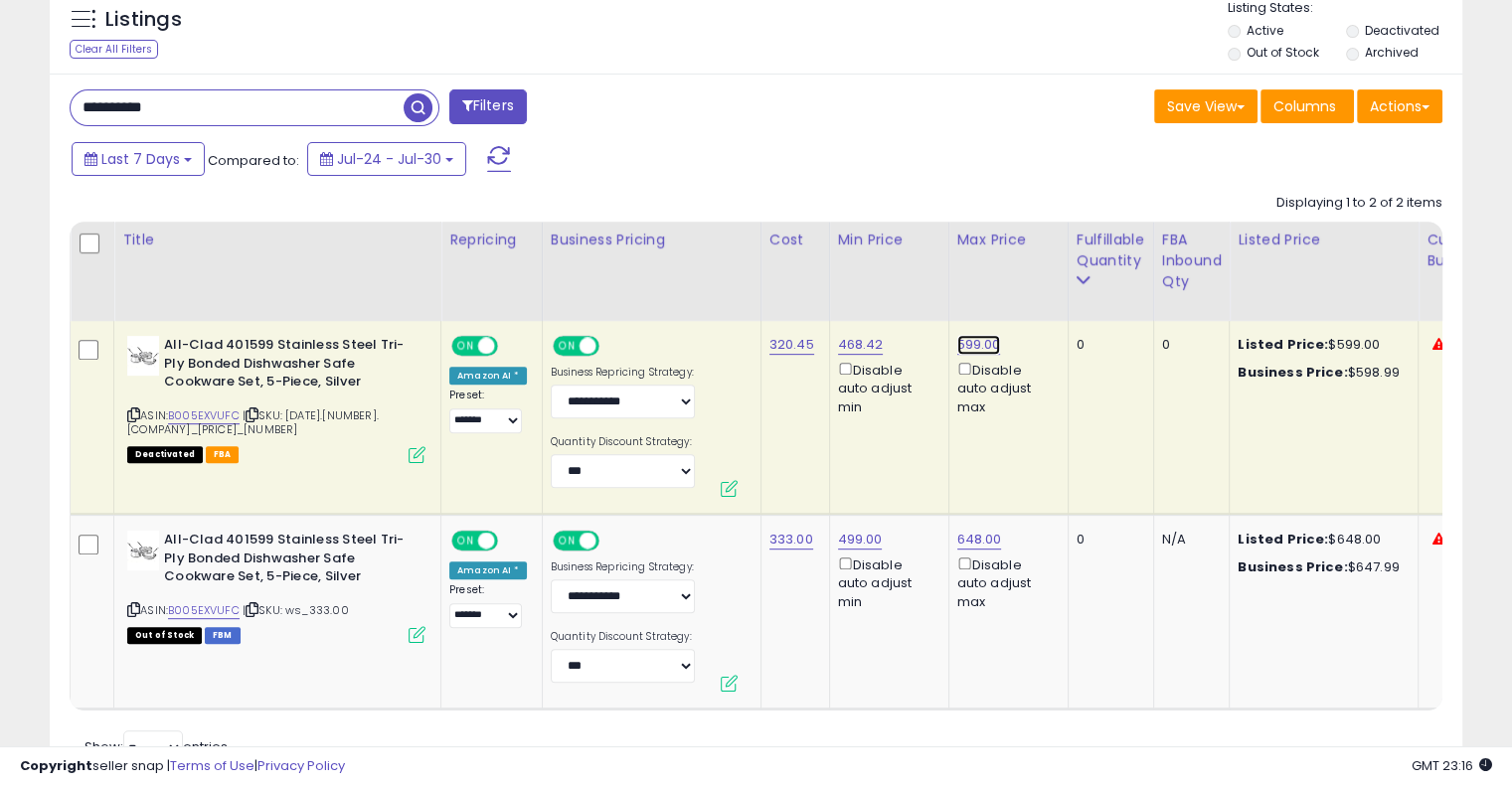 click on "599.00" at bounding box center [979, 345] 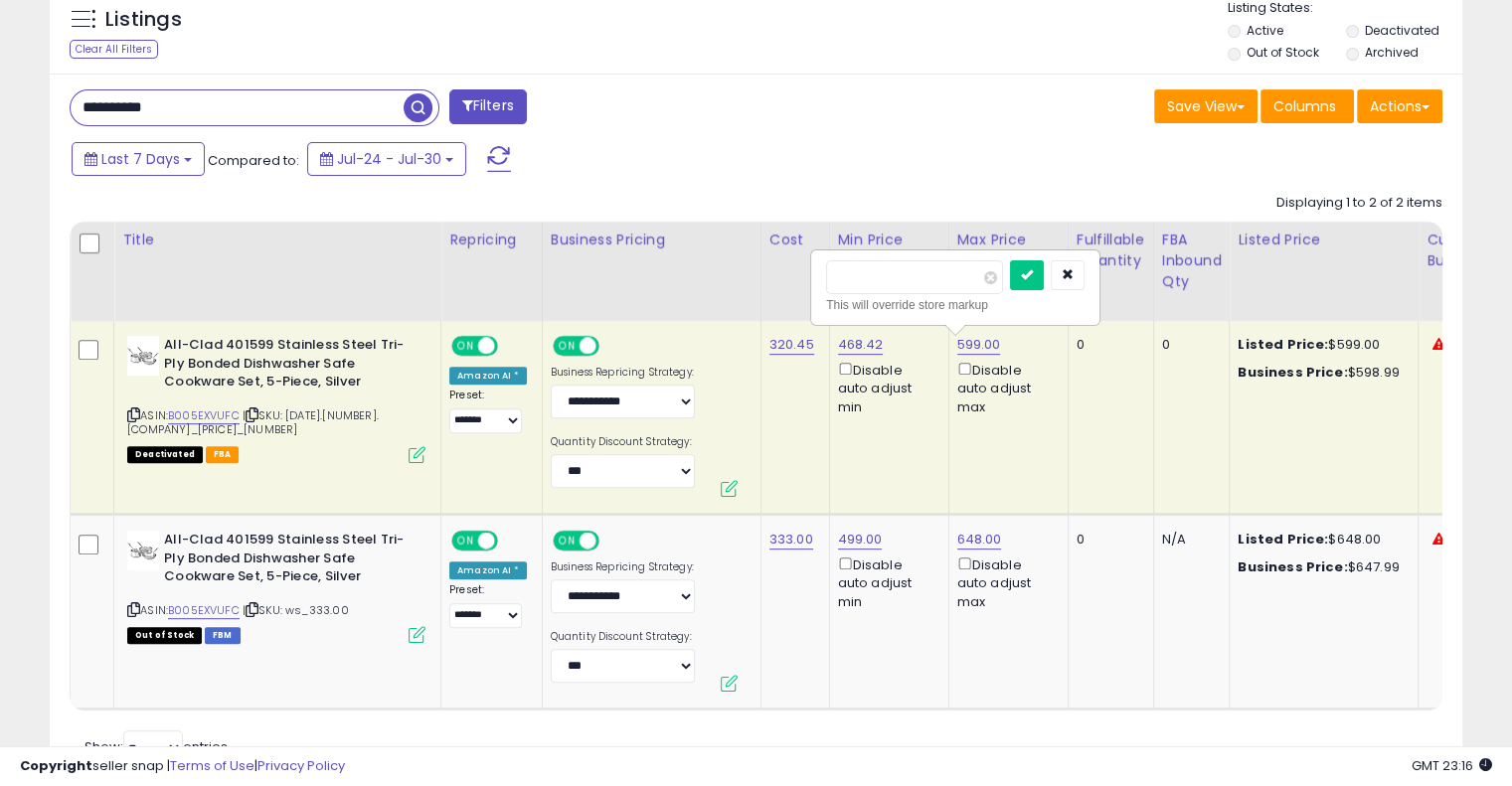 drag, startPoint x: 930, startPoint y: 280, endPoint x: 831, endPoint y: 280, distance: 99 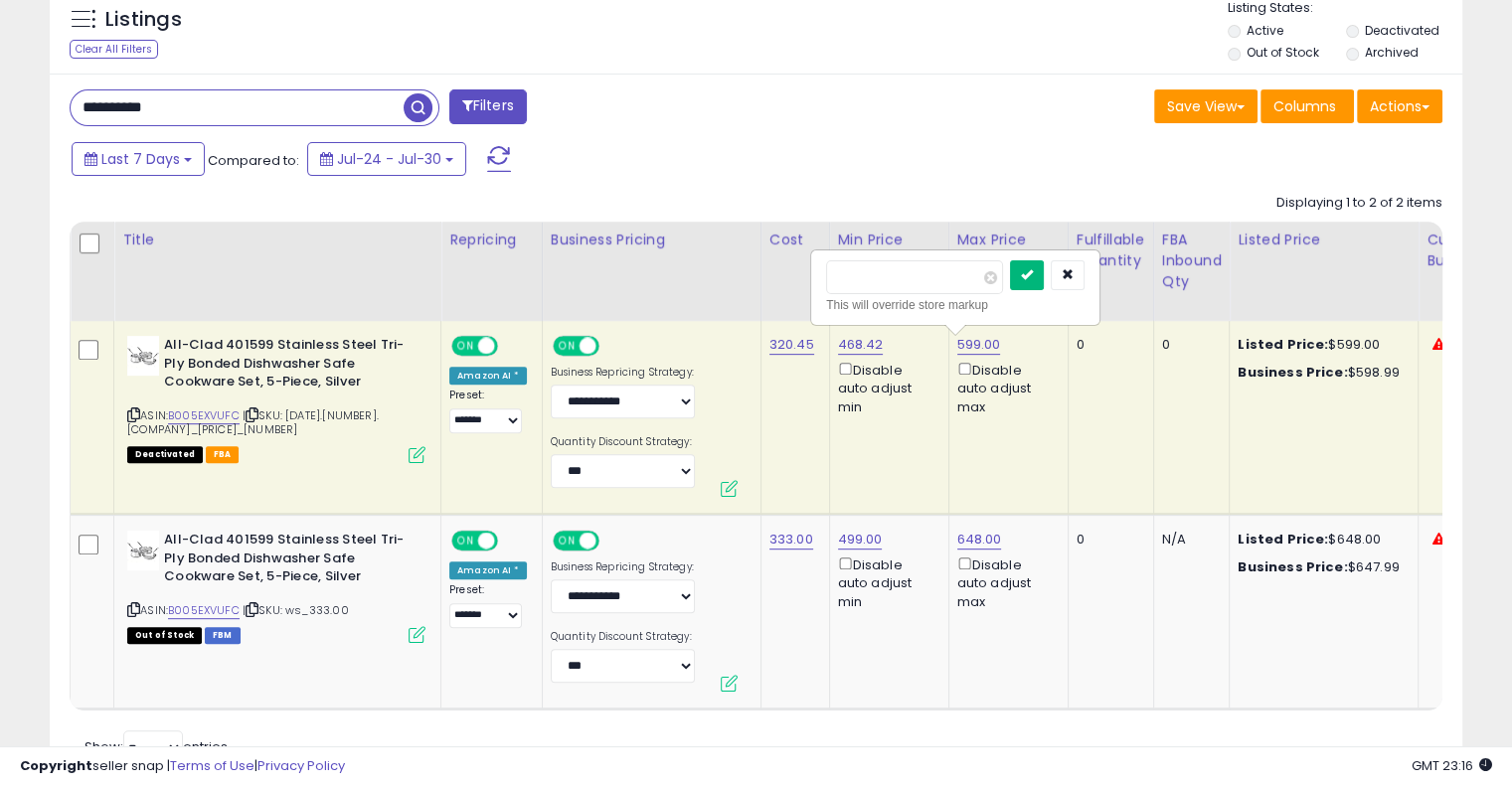 type on "***" 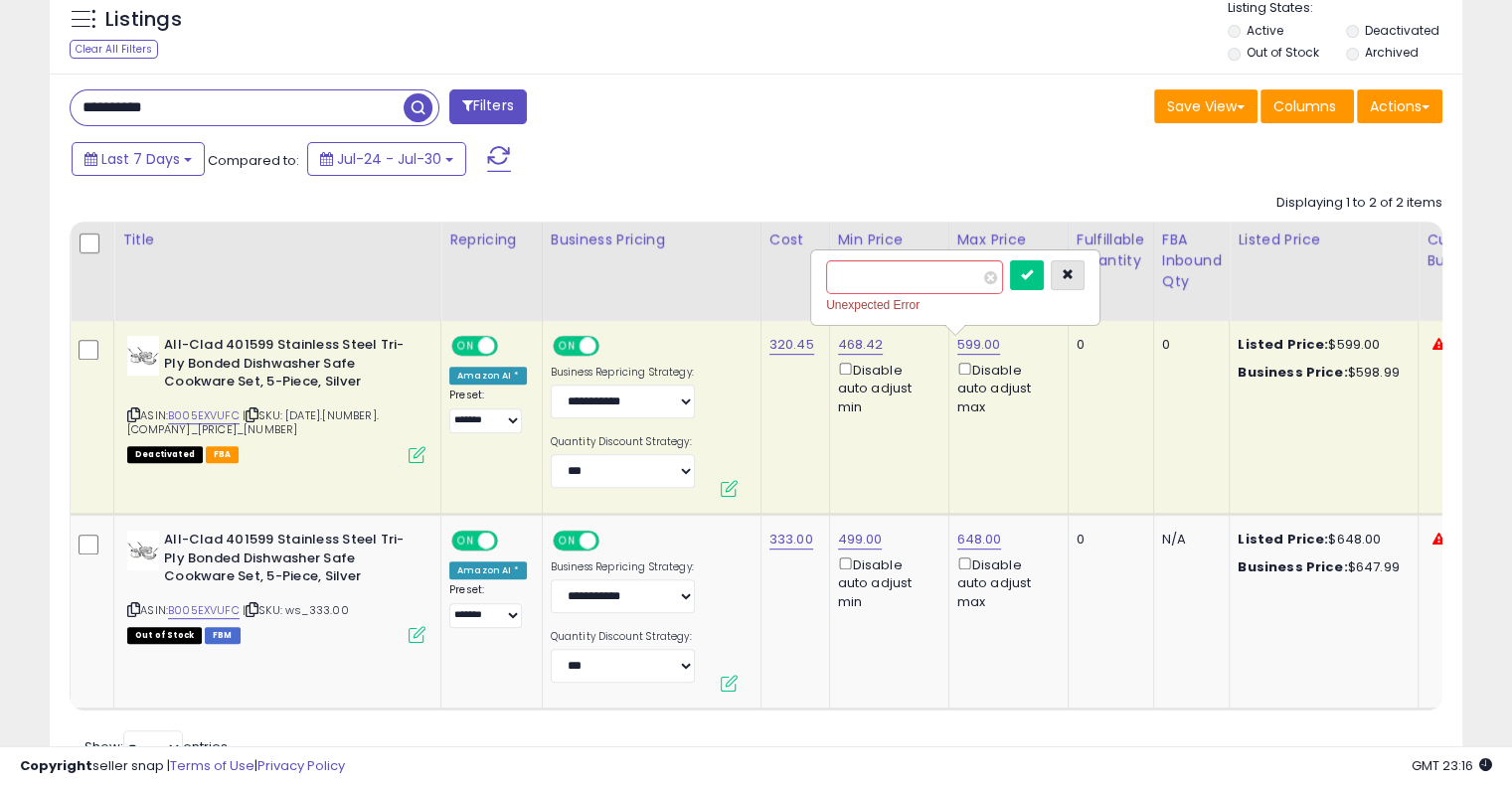 click at bounding box center [1068, 275] 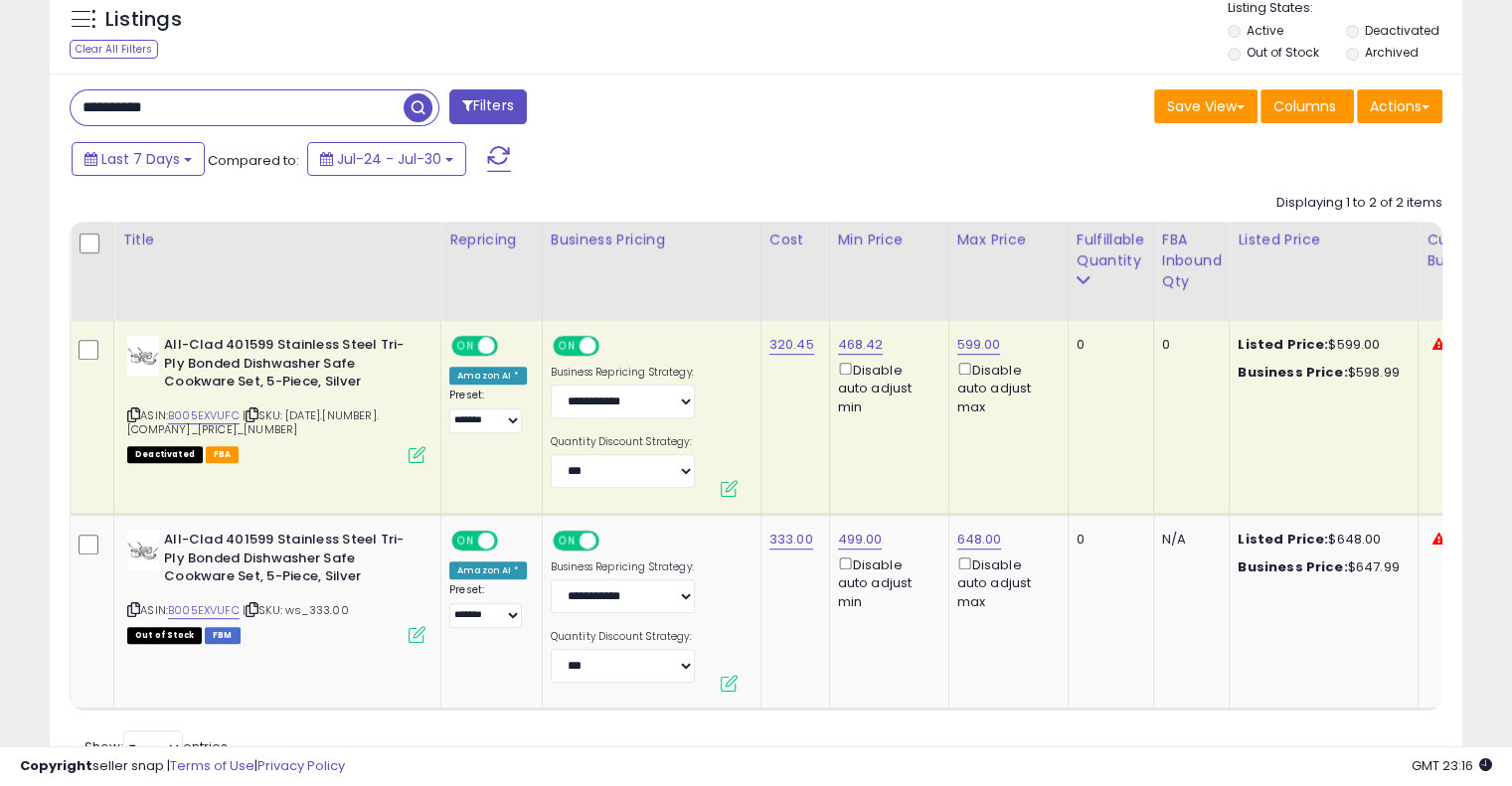 scroll, scrollTop: 0, scrollLeft: 212, axis: horizontal 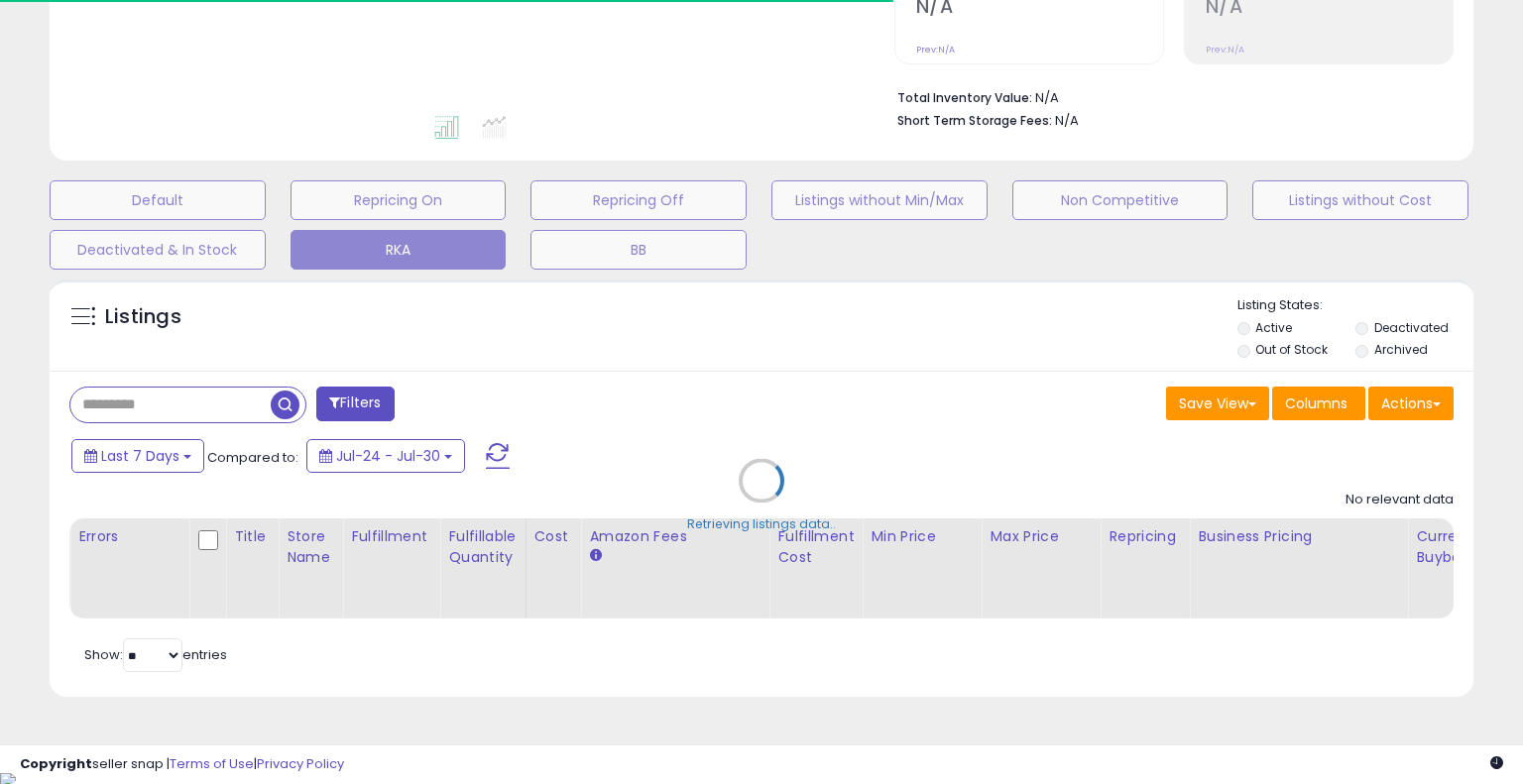 type on "**********" 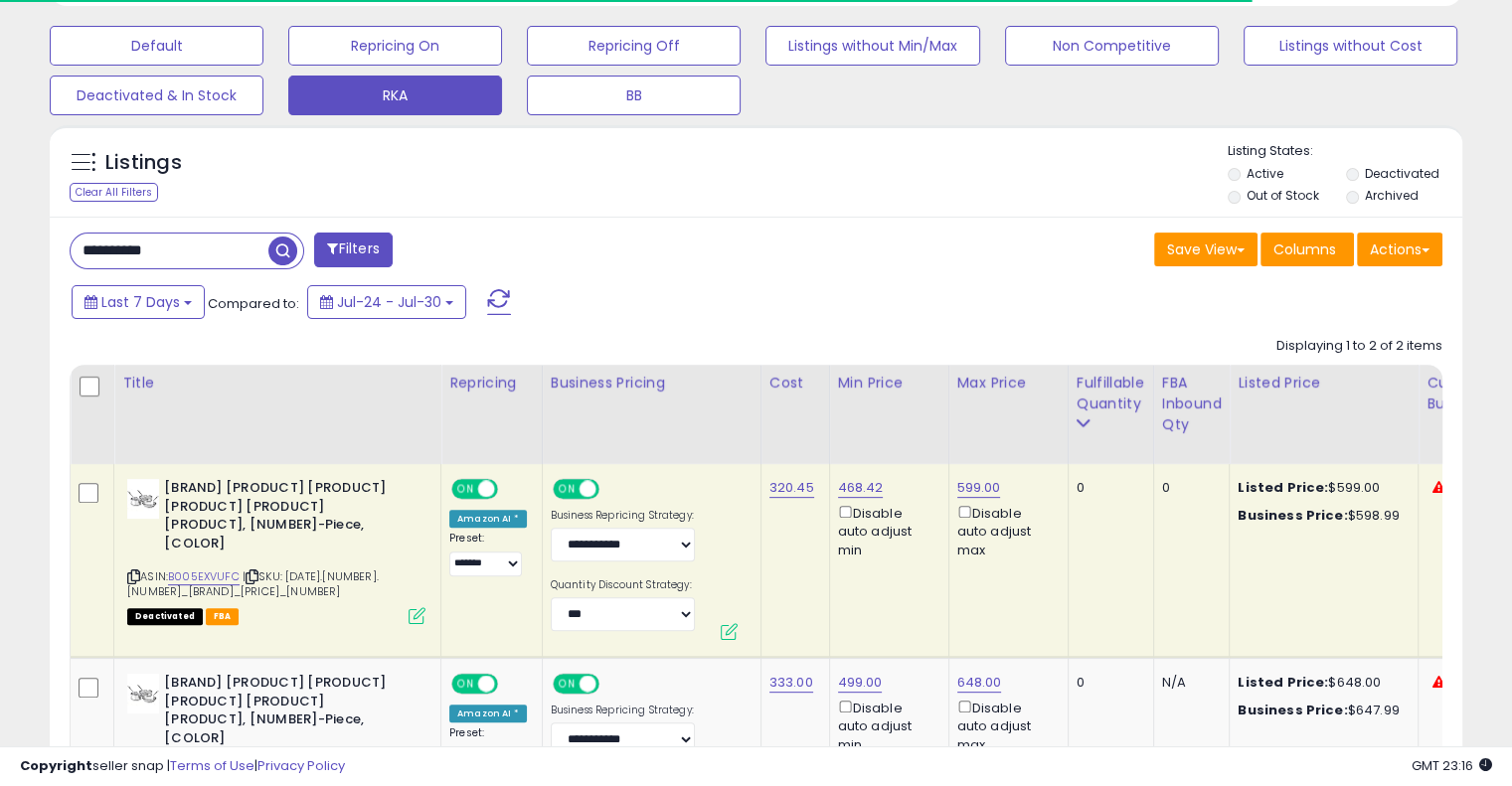 scroll, scrollTop: 743, scrollLeft: 0, axis: vertical 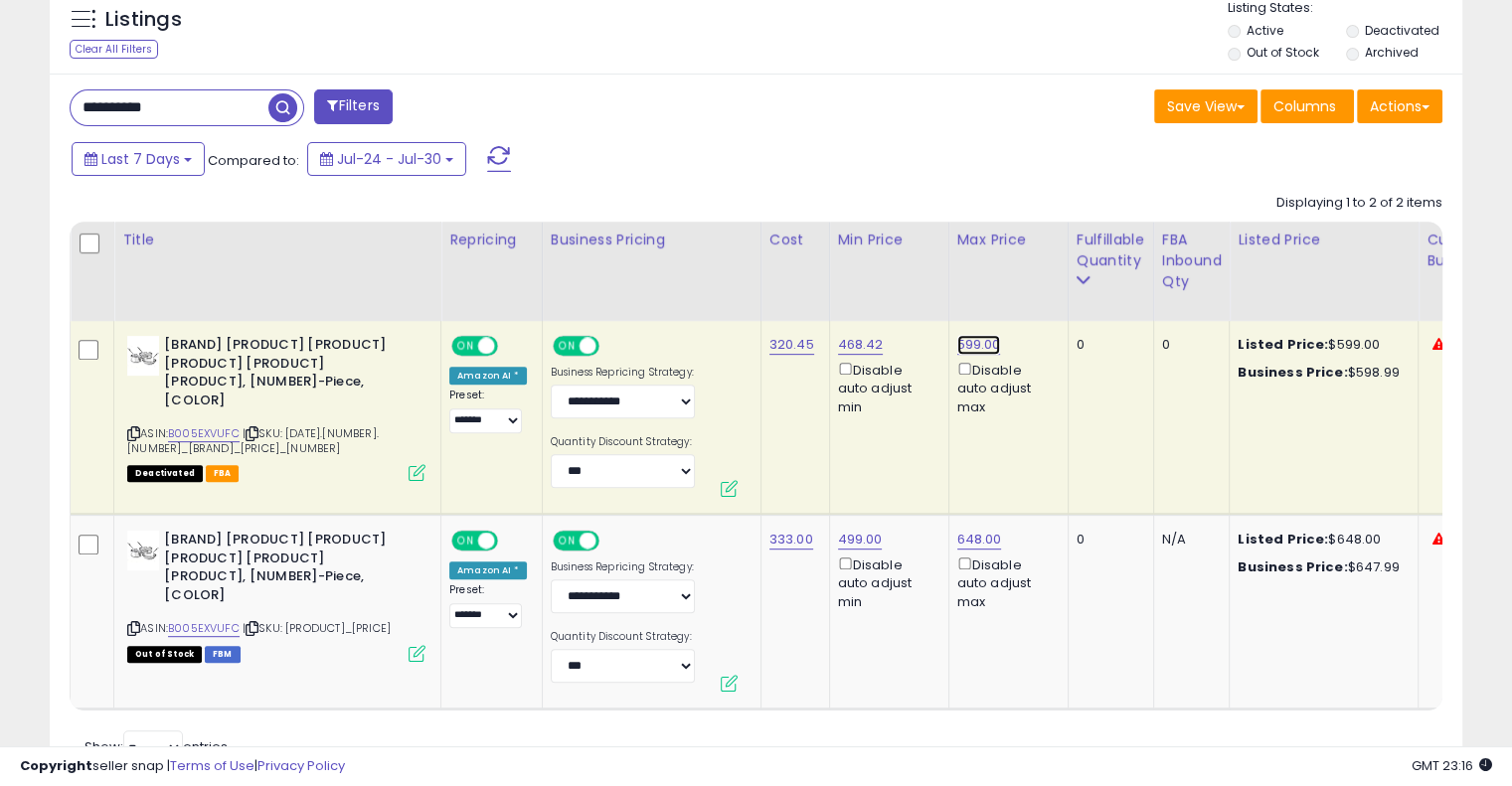 click on "599.00" at bounding box center [979, 345] 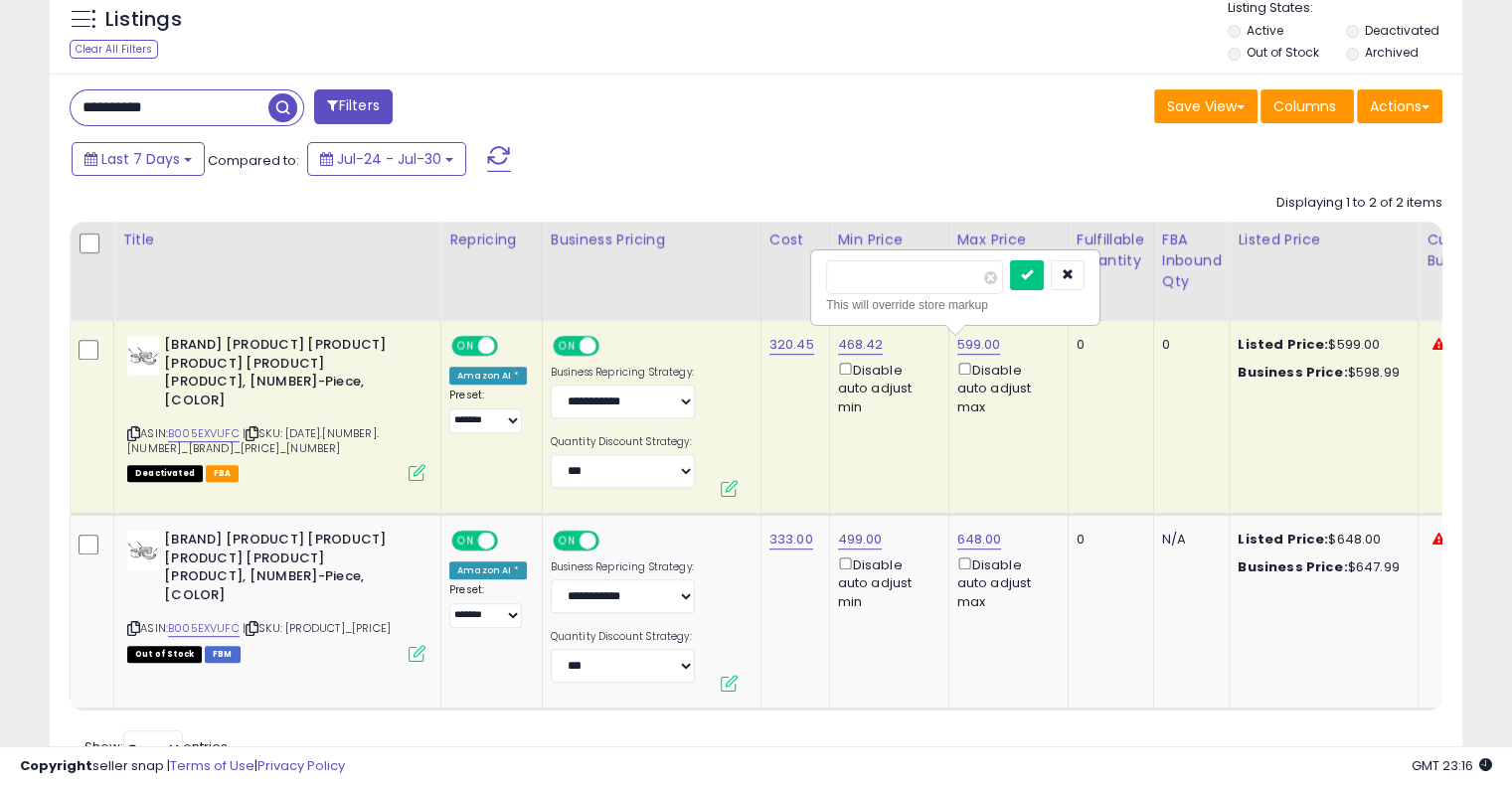 drag, startPoint x: 906, startPoint y: 285, endPoint x: 815, endPoint y: 277, distance: 91.350972 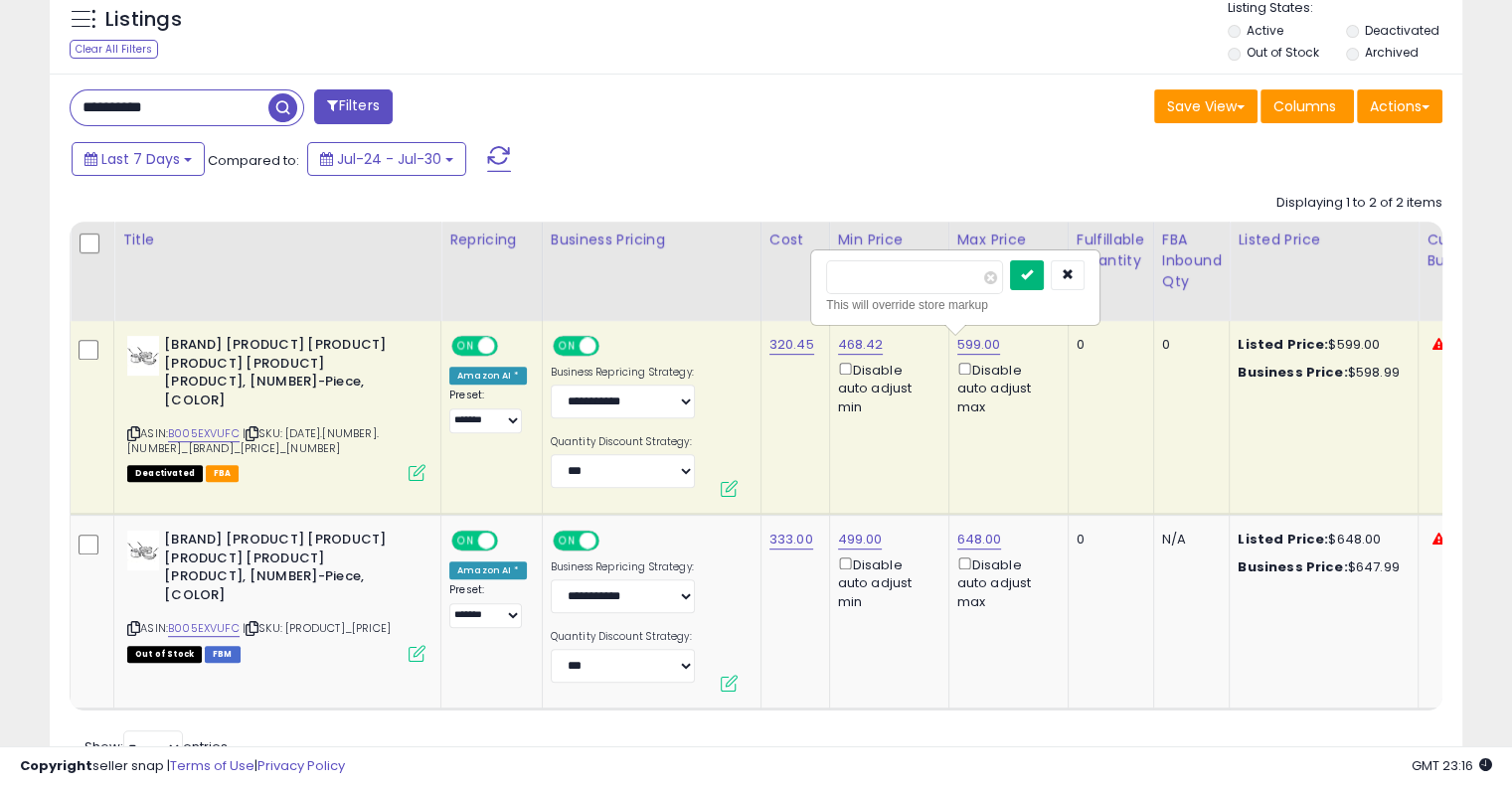type on "***" 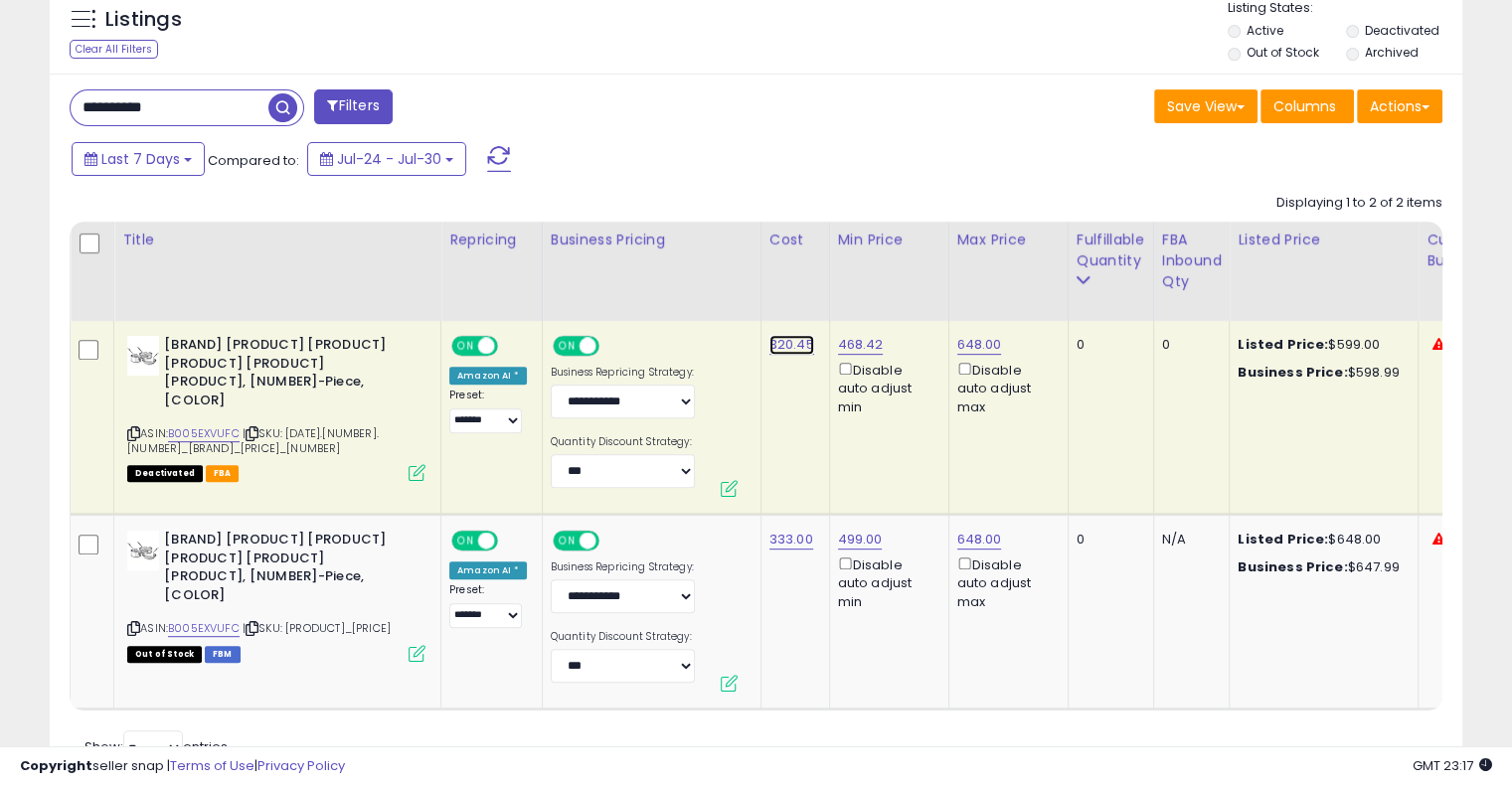 click on "320.45" at bounding box center (791, 345) 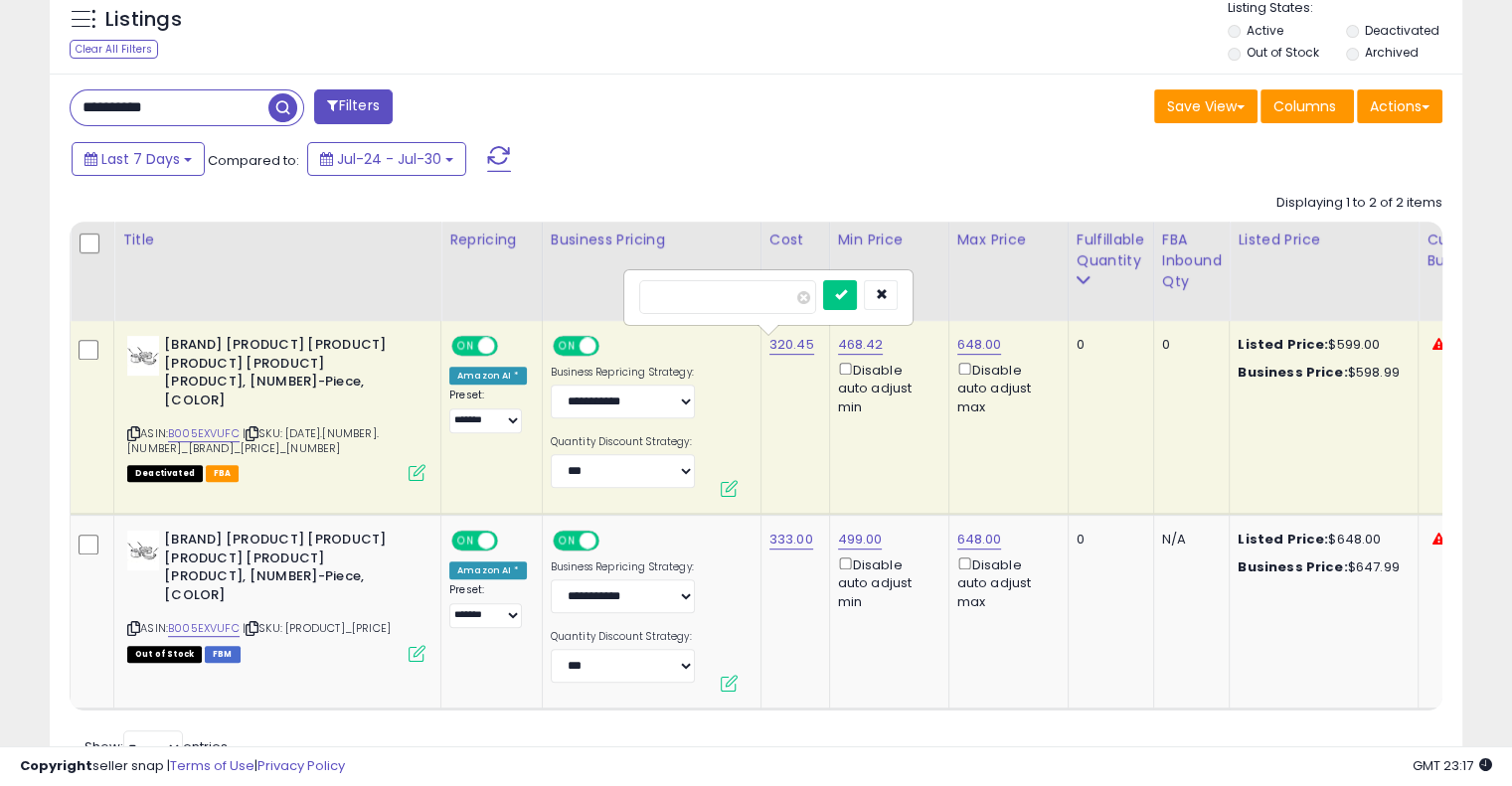 drag, startPoint x: 715, startPoint y: 299, endPoint x: 643, endPoint y: 299, distance: 72 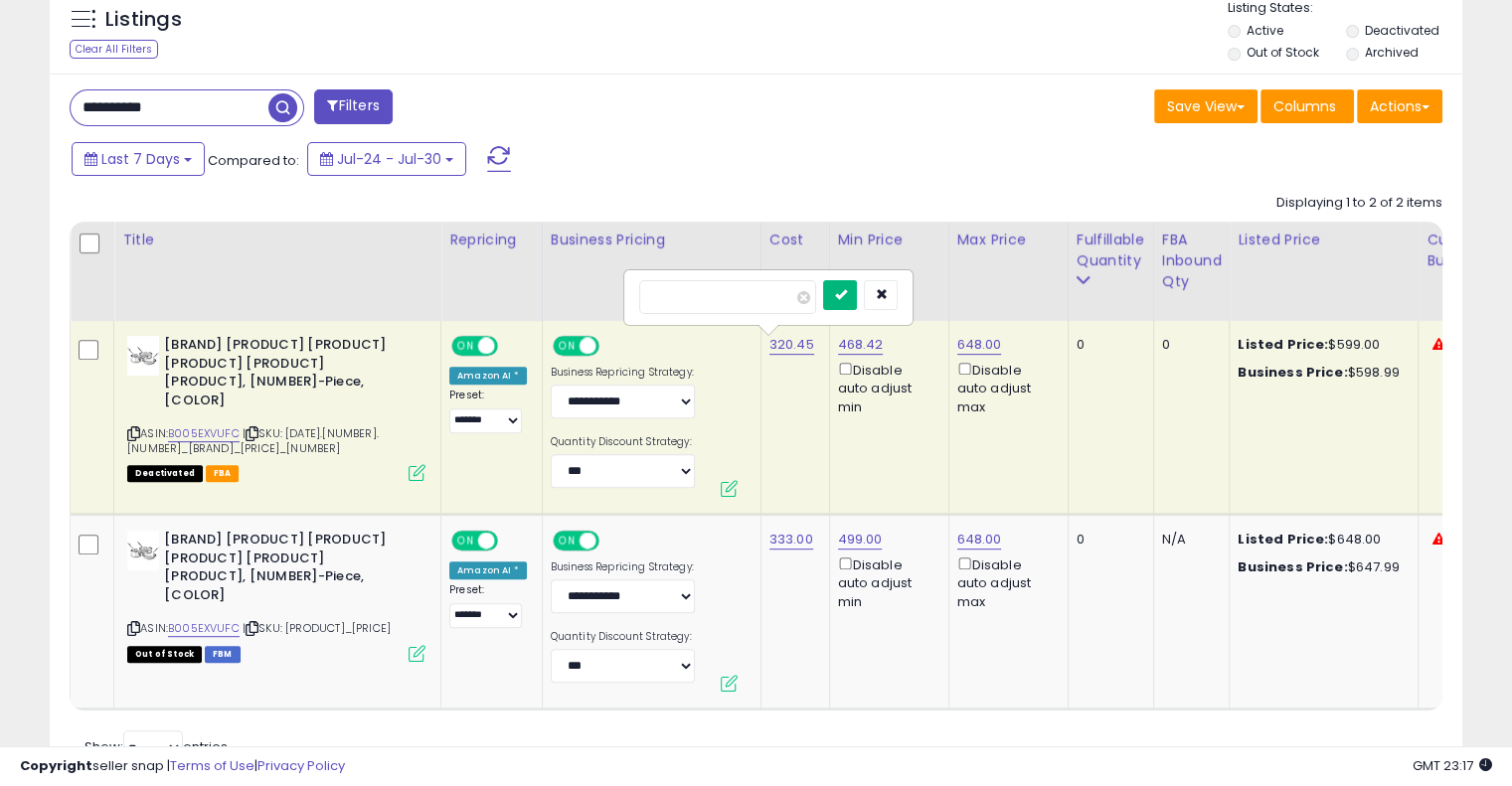 type on "***" 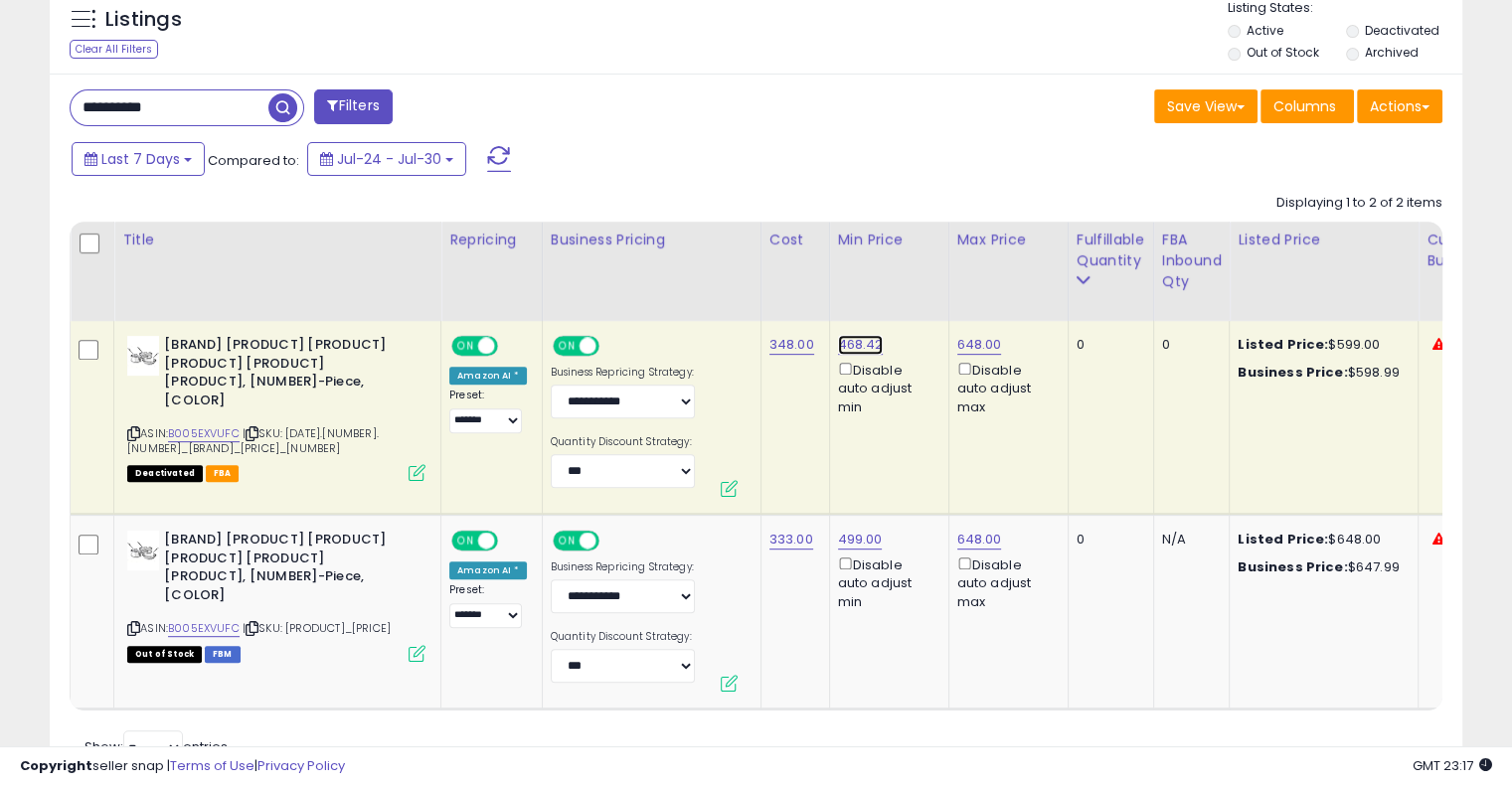 click on "468.42" at bounding box center [861, 345] 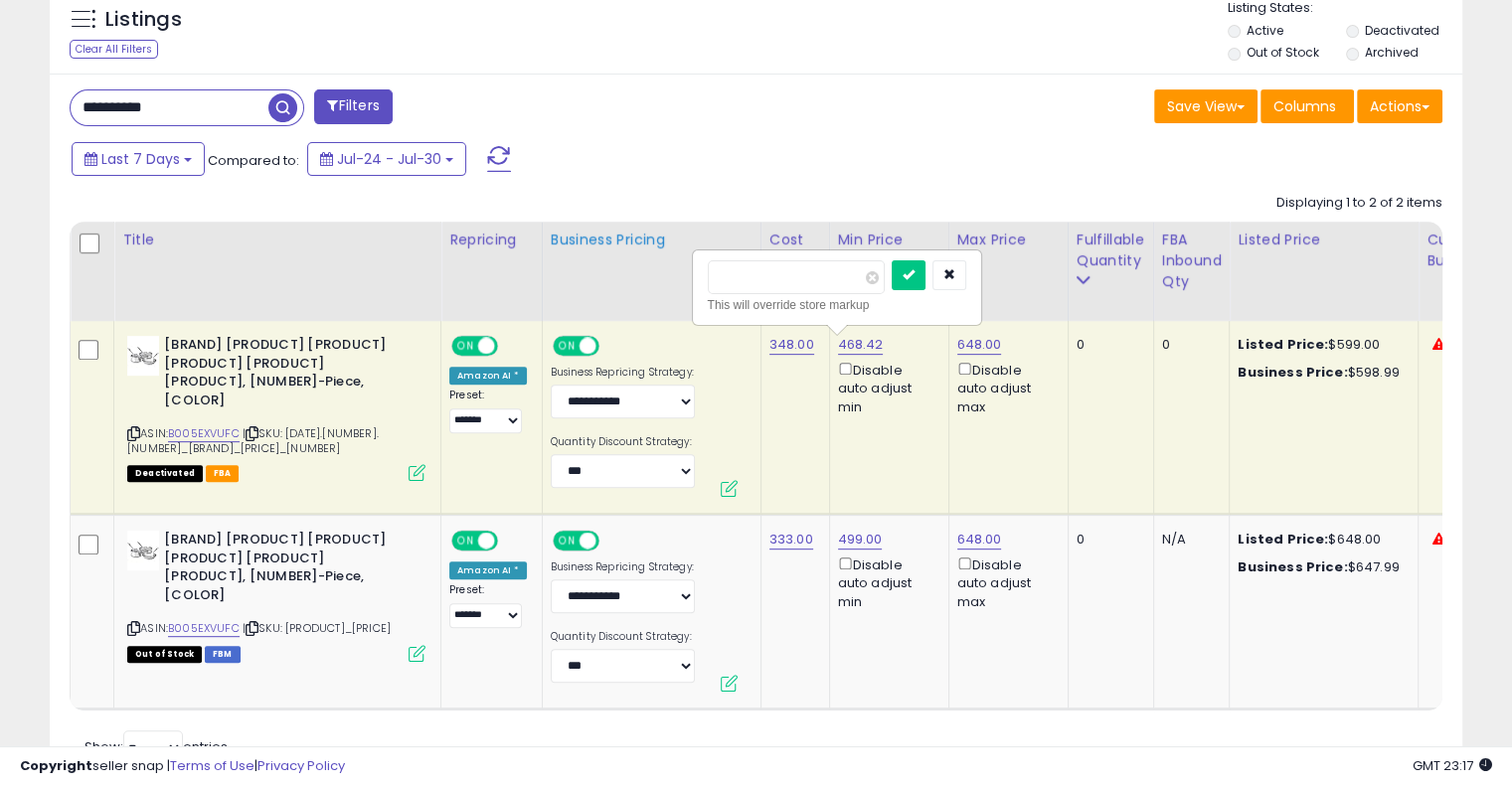 drag, startPoint x: 814, startPoint y: 278, endPoint x: 680, endPoint y: 272, distance: 134.13426 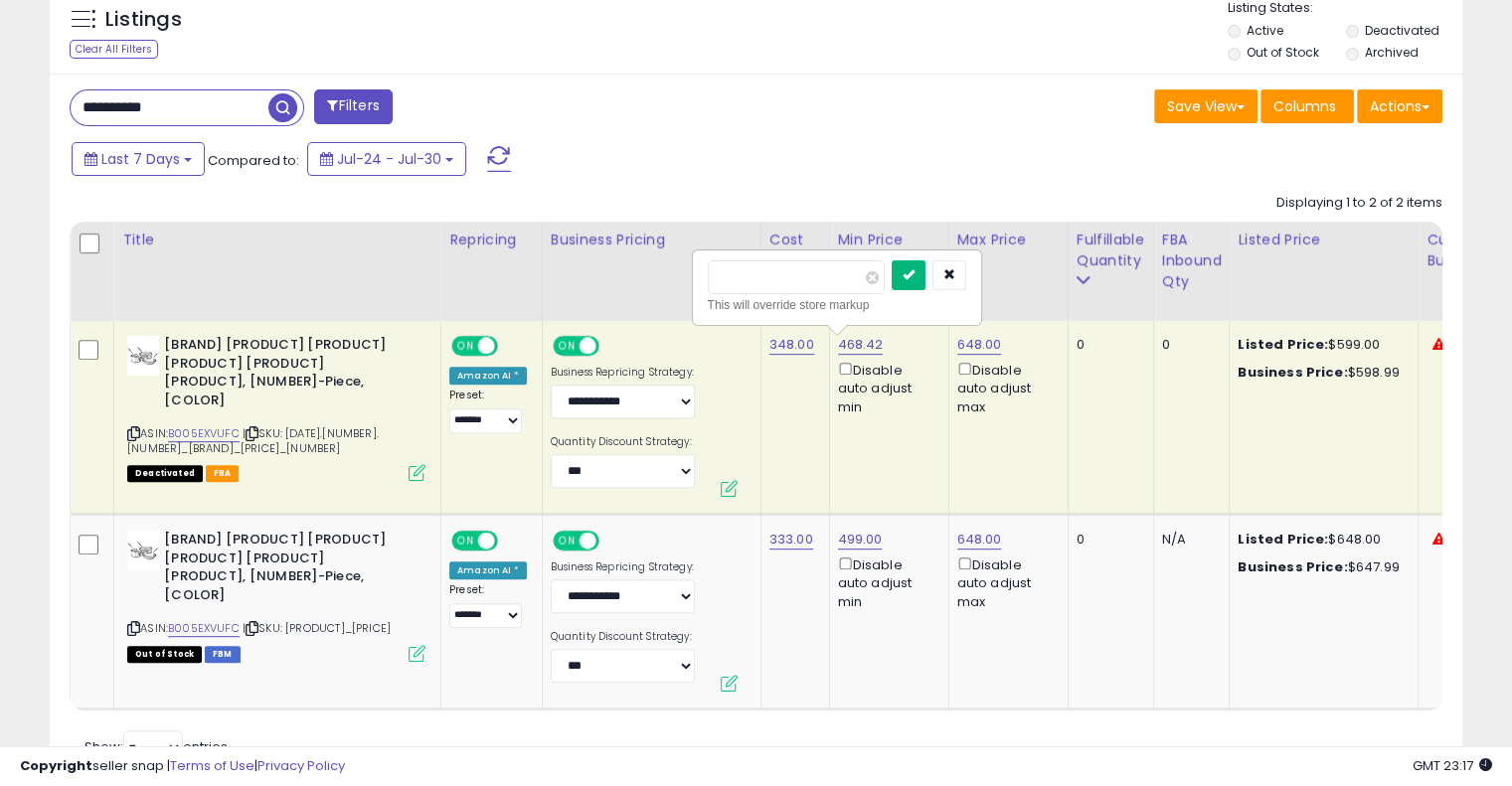 type on "***" 